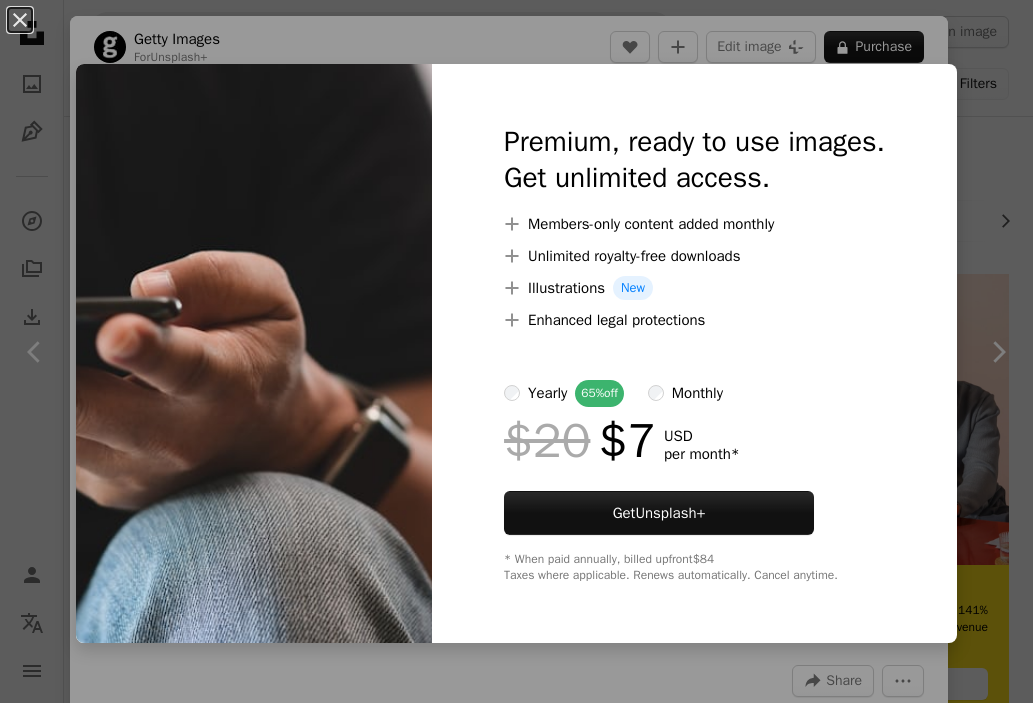 scroll, scrollTop: 100, scrollLeft: 0, axis: vertical 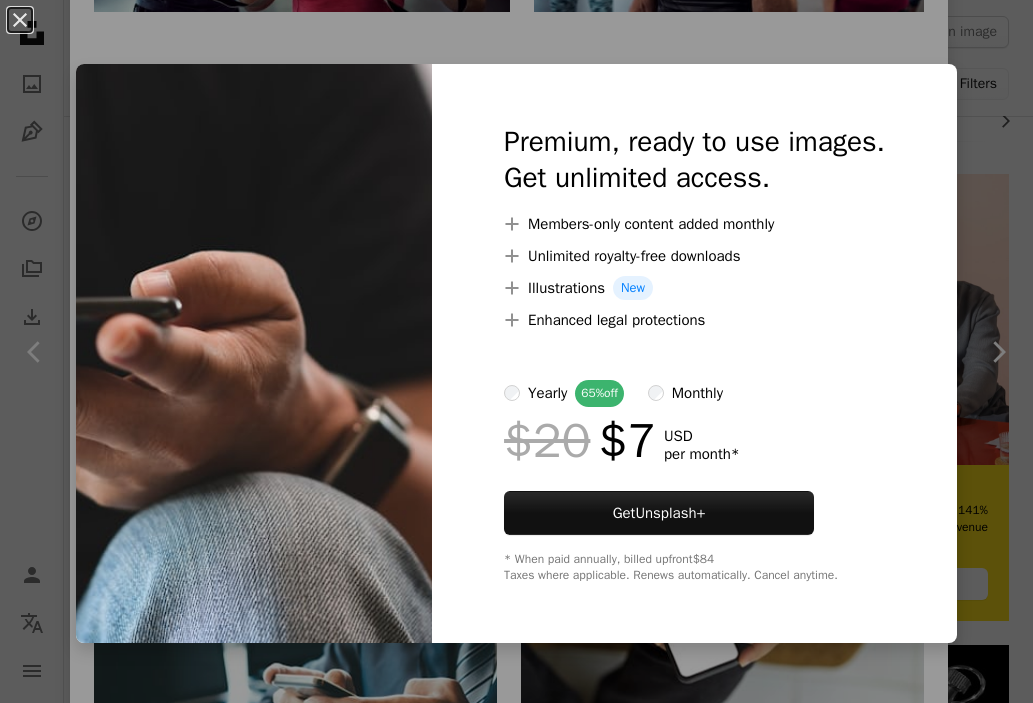 click on "An X shape Premium, ready to use images. Get unlimited access. A plus sign Members-only content added monthly A plus sign Unlimited royalty-free downloads A plus sign Illustrations  New A plus sign Enhanced legal protections yearly 65%  off monthly $20   $7 USD per month * Get  Unsplash+ * When paid annually, billed upfront  $84 Taxes where applicable. Renews automatically. Cancel anytime." at bounding box center (516, 351) 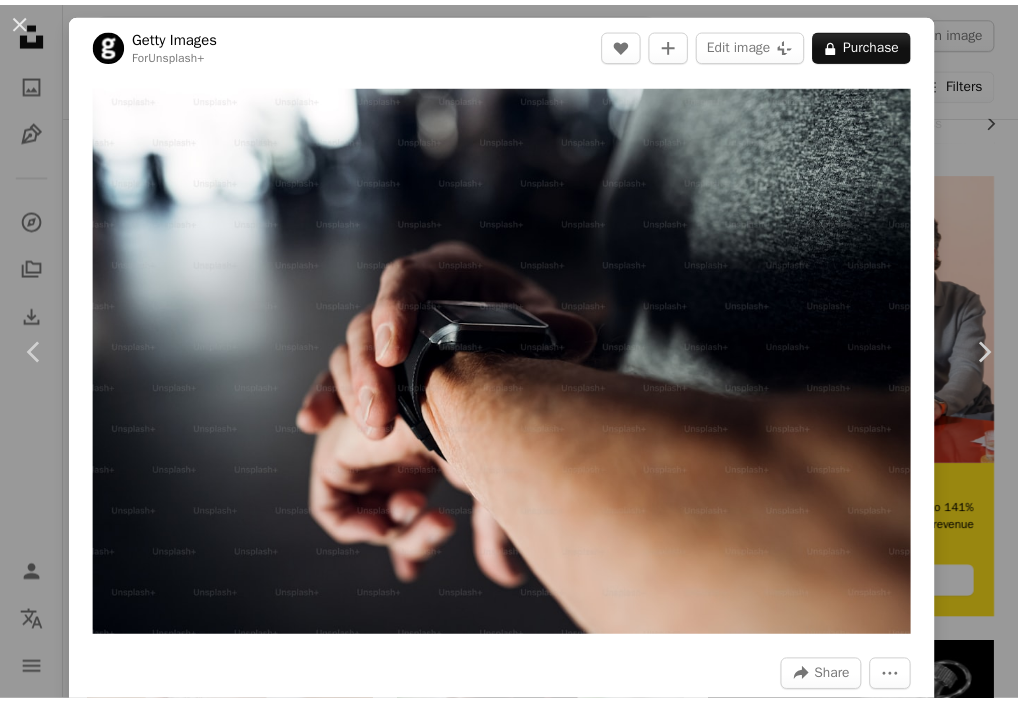 scroll, scrollTop: 0, scrollLeft: 0, axis: both 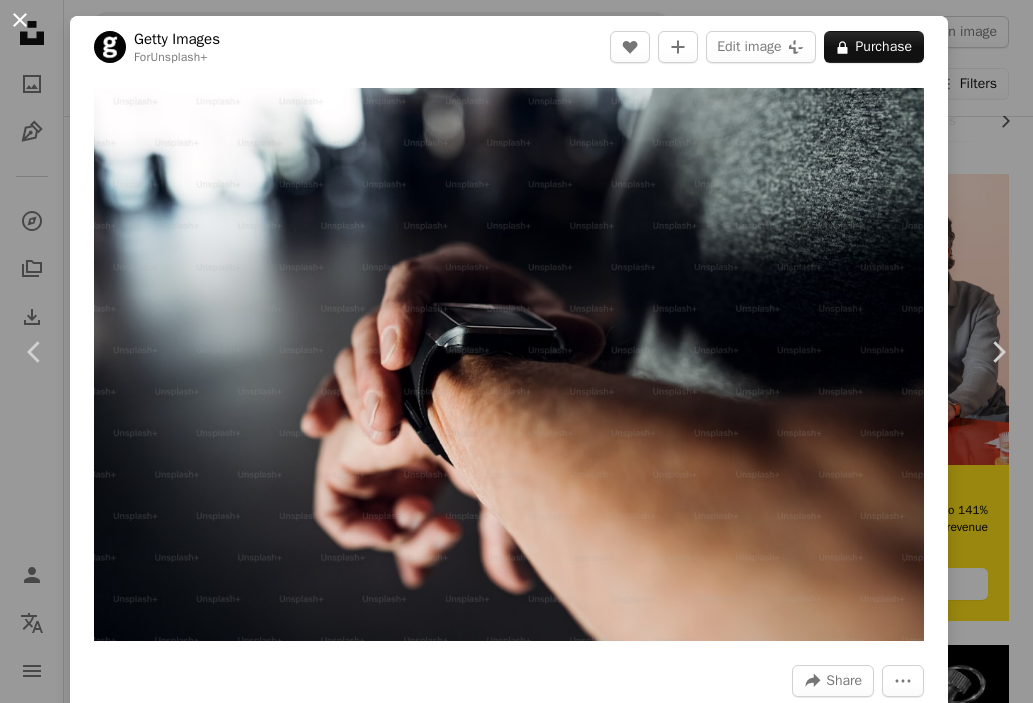 click on "An X shape" at bounding box center (20, 20) 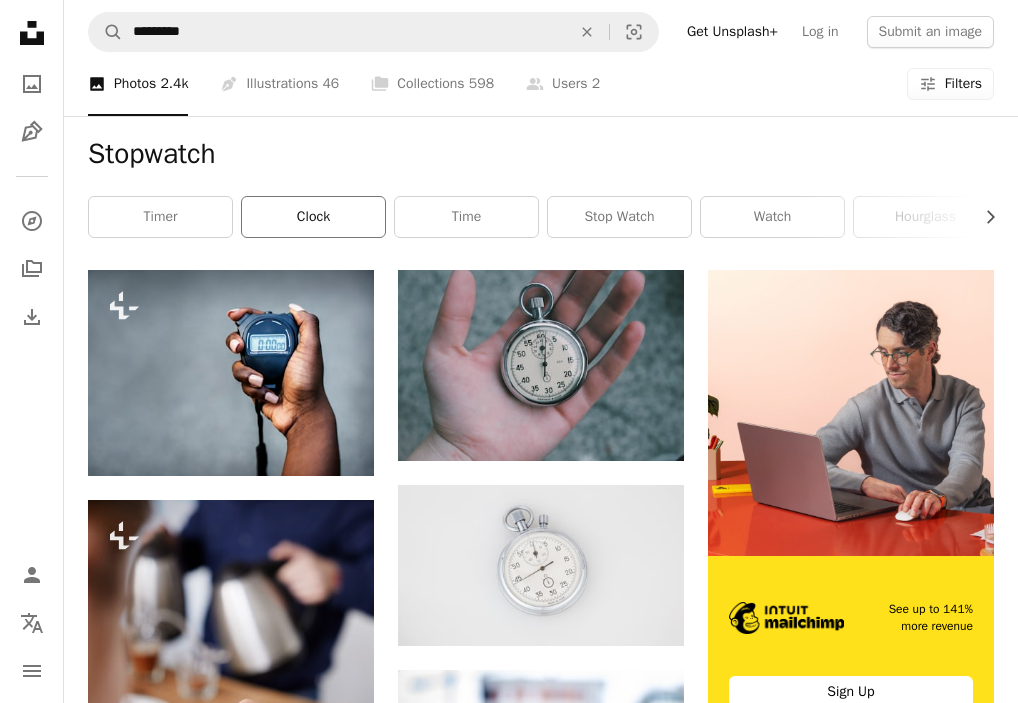 scroll, scrollTop: 0, scrollLeft: 0, axis: both 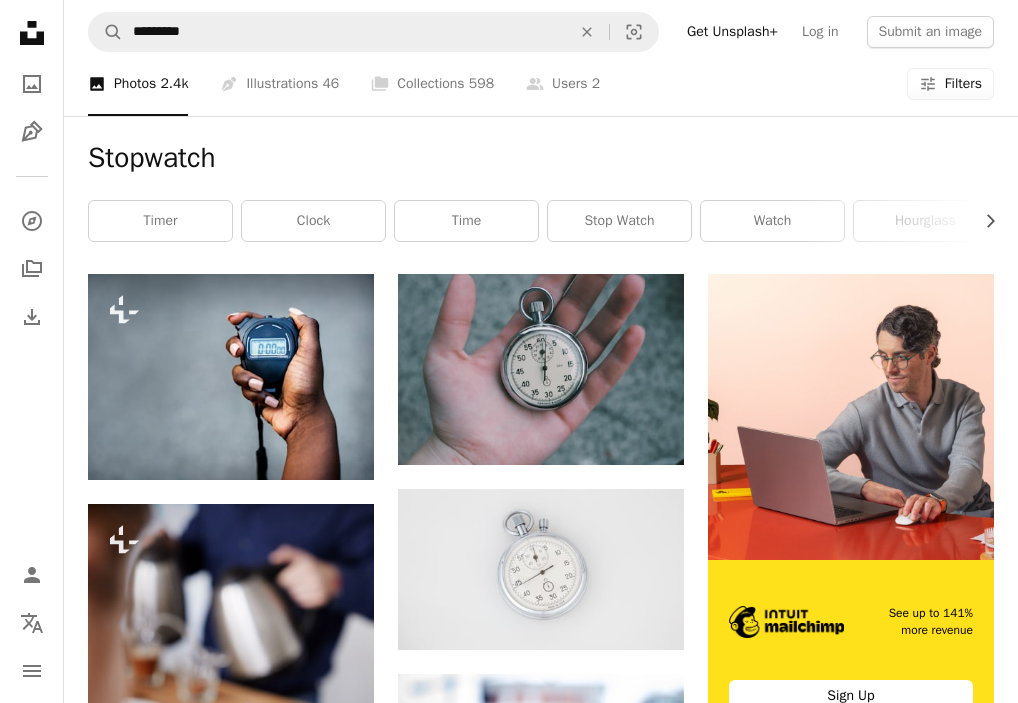 click on "Unsplash logo Unsplash Home" 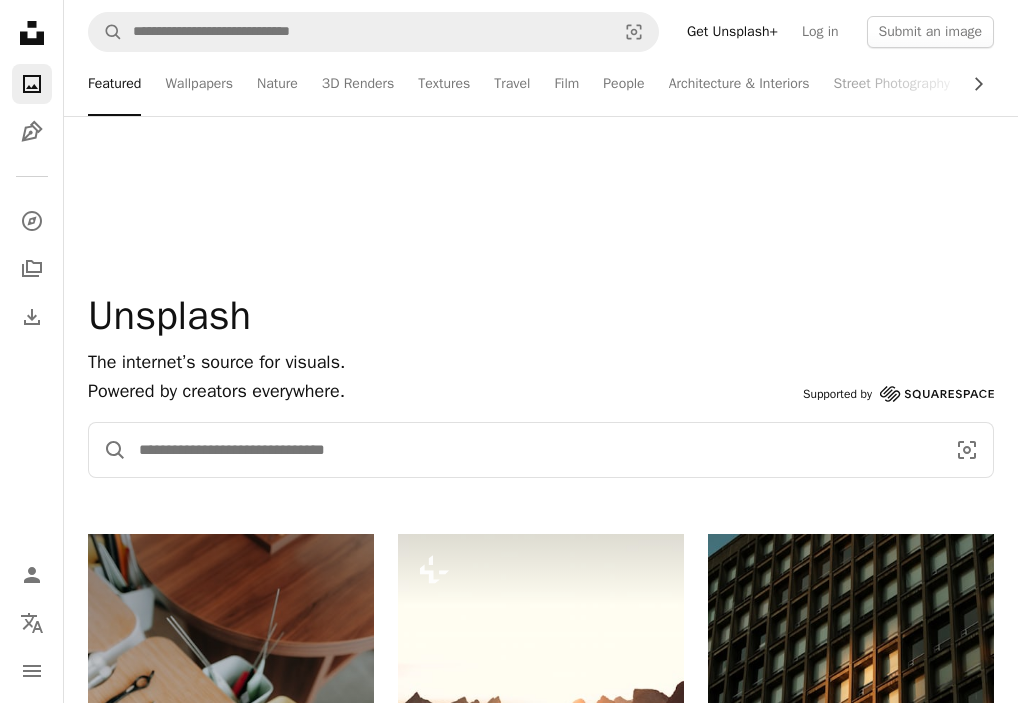 click at bounding box center [534, 450] 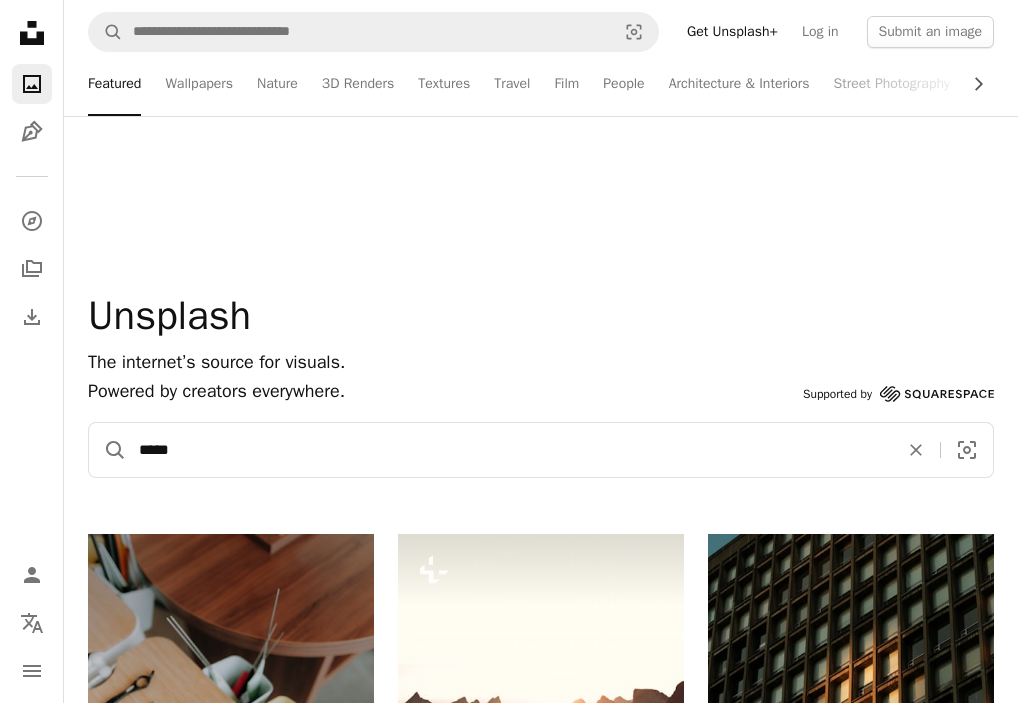 type on "*****" 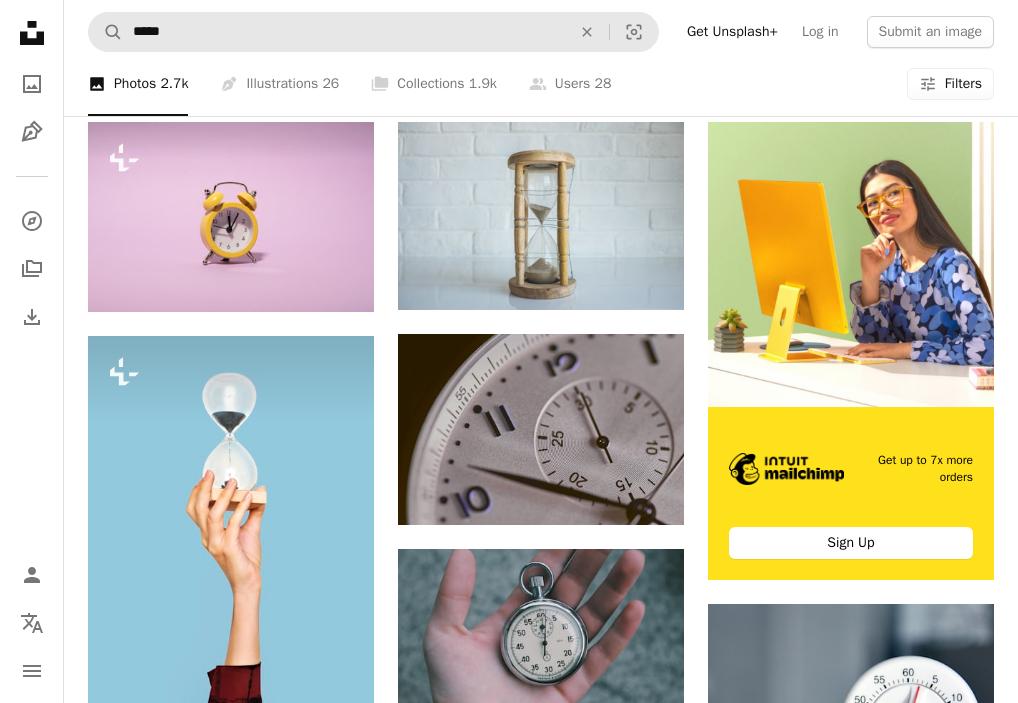 scroll, scrollTop: 0, scrollLeft: 0, axis: both 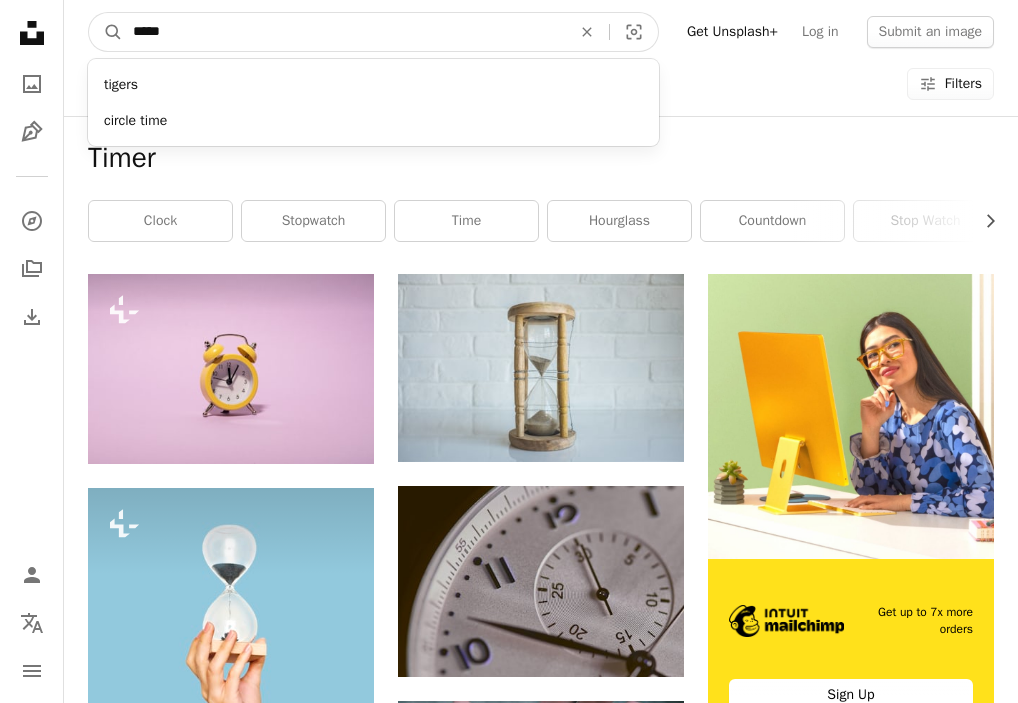 drag, startPoint x: 284, startPoint y: 30, endPoint x: 132, endPoint y: 33, distance: 152.0296 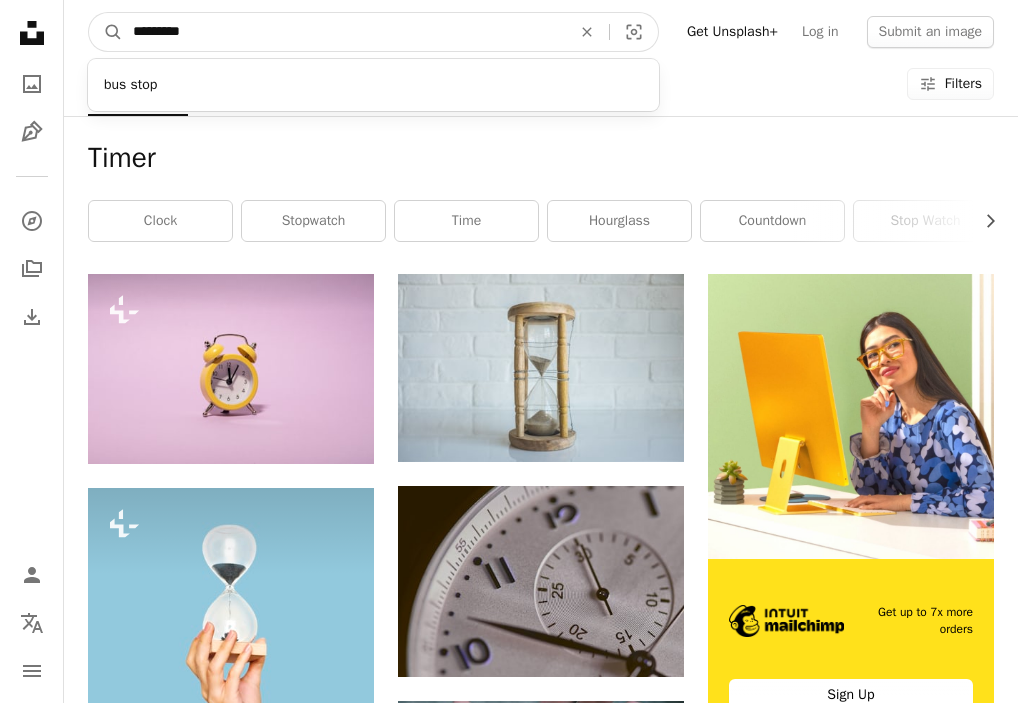 type on "**********" 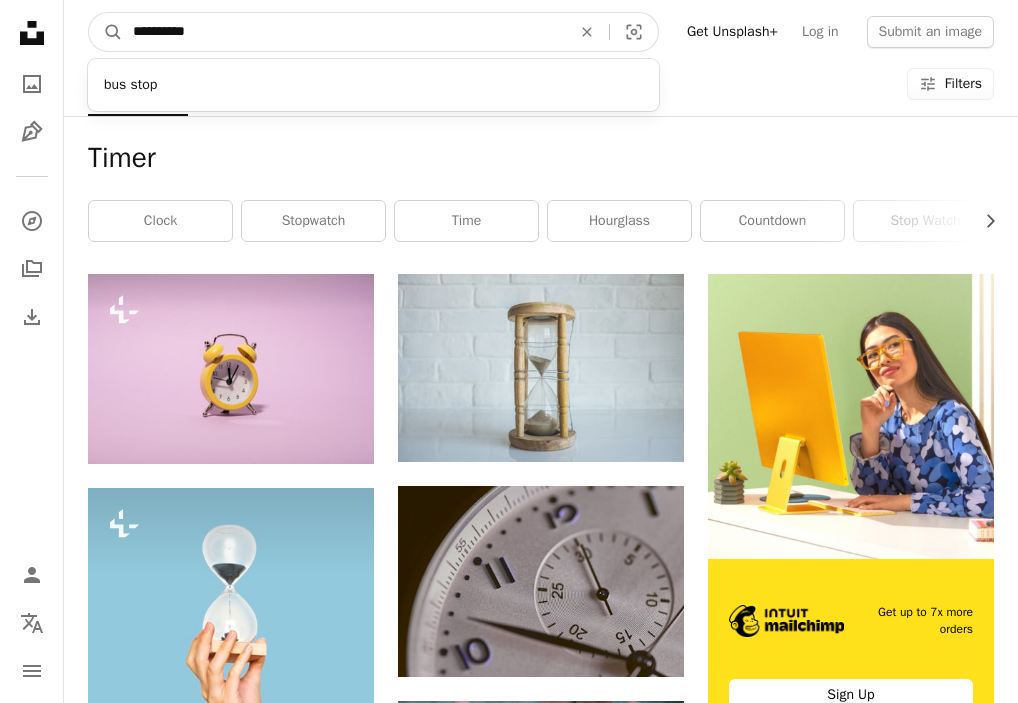 click on "A magnifying glass" at bounding box center (106, 32) 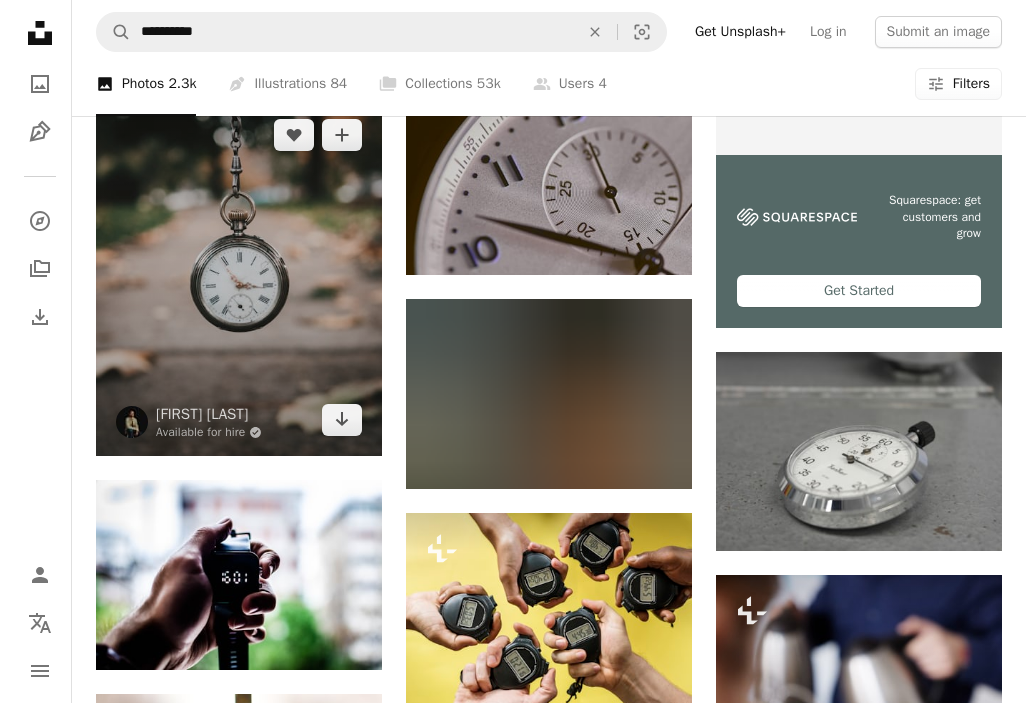 scroll, scrollTop: 400, scrollLeft: 0, axis: vertical 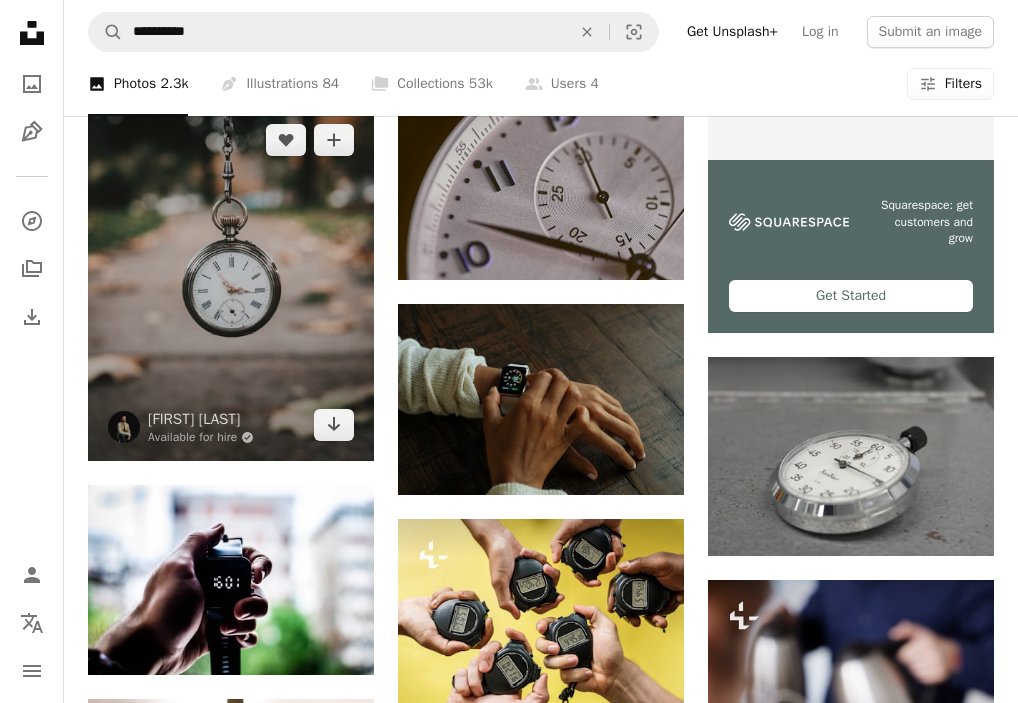 click at bounding box center (231, 283) 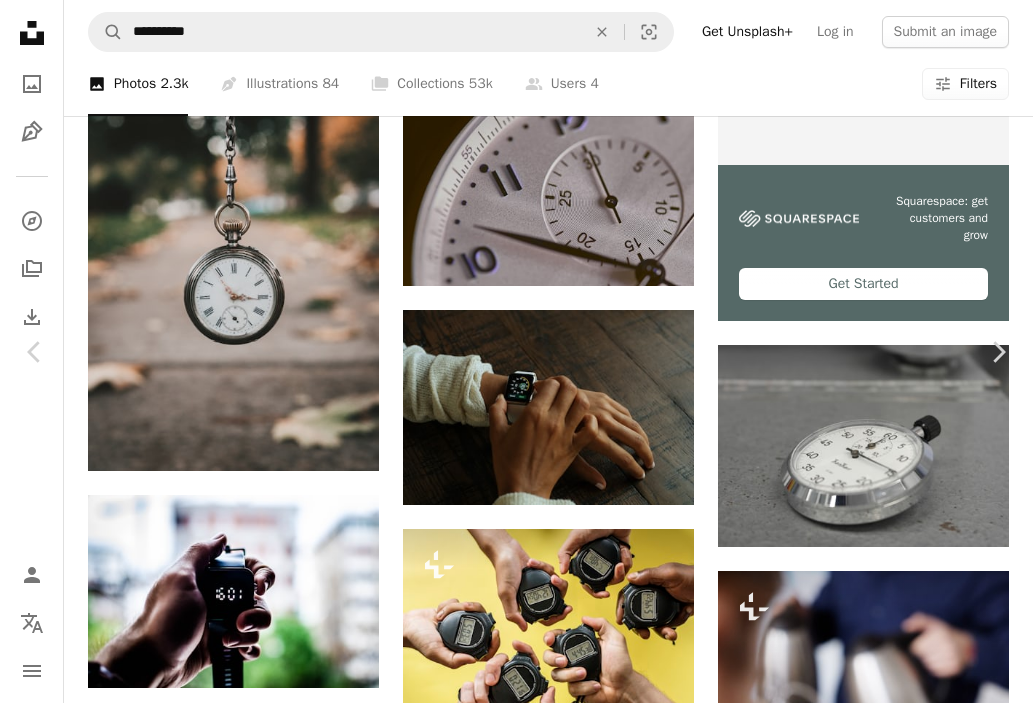 click at bounding box center (509, 3329) 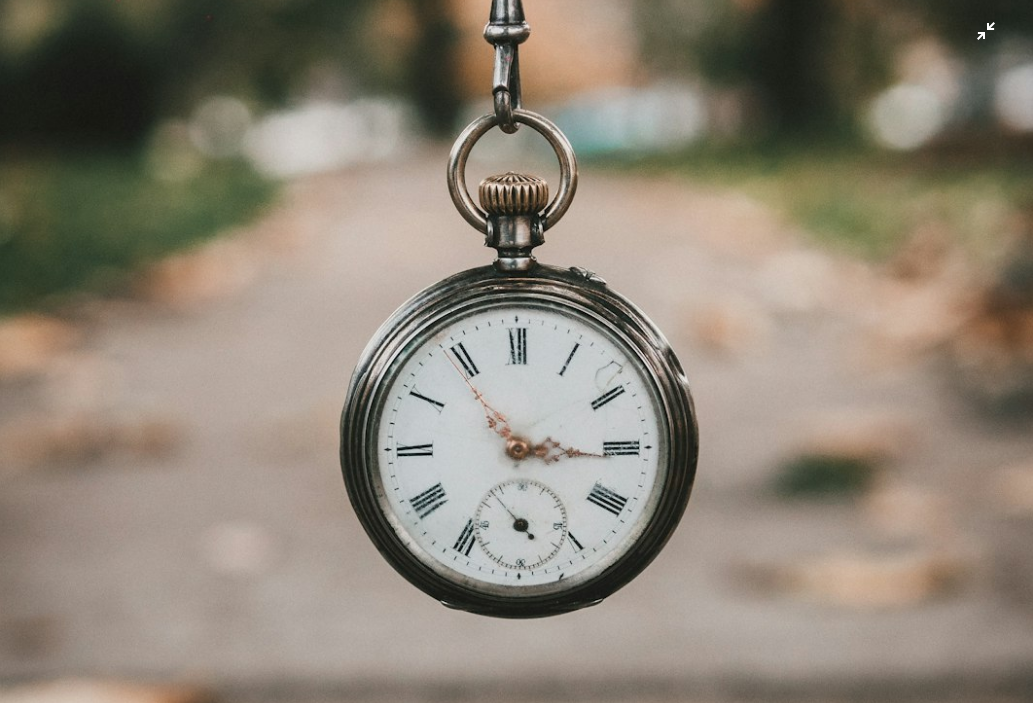 scroll, scrollTop: 177, scrollLeft: 0, axis: vertical 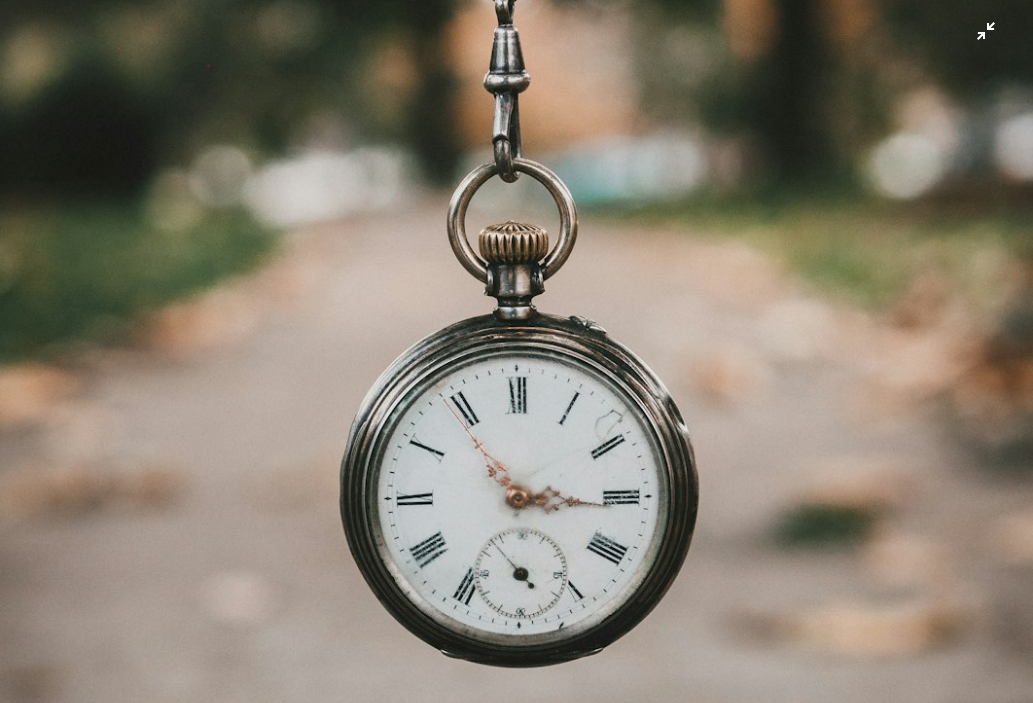 click at bounding box center (516, 469) 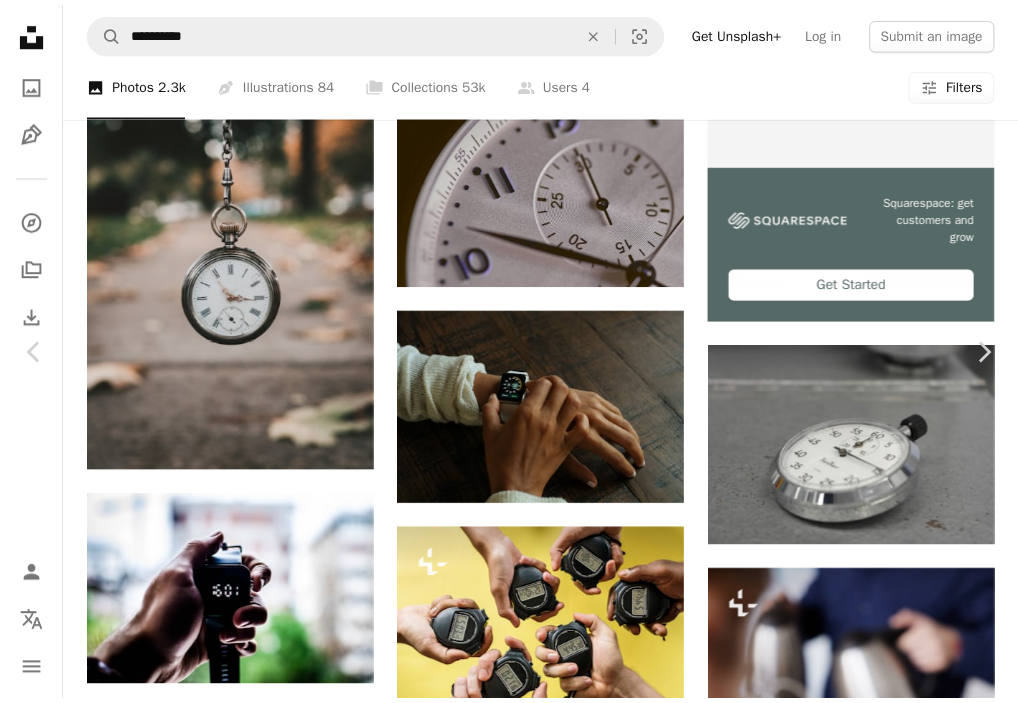 scroll, scrollTop: 0, scrollLeft: 0, axis: both 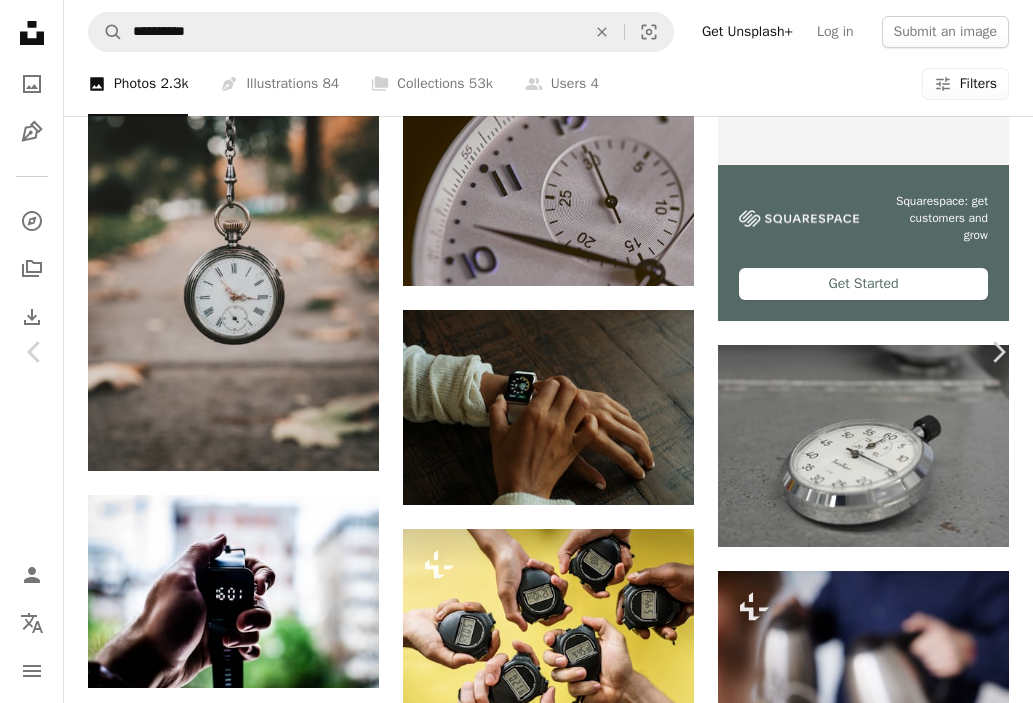 click on "An X shape Chevron left Chevron right [FIRST] [LAST] Available for hire A checkmark inside of a circle A heart A plus sign Edit image   Plus sign for Unsplash+ Download free Chevron down Zoom in Views 23,835,897 Downloads 269,522 Featured in Photos A forward-right arrow Share Info icon Info More Actions Calendar outlined Published on  [DATE], [YEAR] Camera SONY, ILCE-6300 Safety Free to use under the  Unsplash License outdoor time leaves watch path bokeh vintage background pocket watch building architecture grey vintage random blog clock idea collage object tower clocks Free pictures Browse premium related images on iStock  |  Save 20% with code UNSPLASH20 View more on iStock  ↗ Related images A heart A plus sign [NAME] Arrow pointing down Plus sign for Unsplash+ A heart A plus sign [NAME] For  Unsplash+ A lock   Purchase A heart A plus sign [NAME] Arrow pointing down A heart A plus sign [NAME] Arrow pointing down Plus sign for Unsplash+ A heart A plus sign Getty Images For  A lock" at bounding box center (516, 3302) 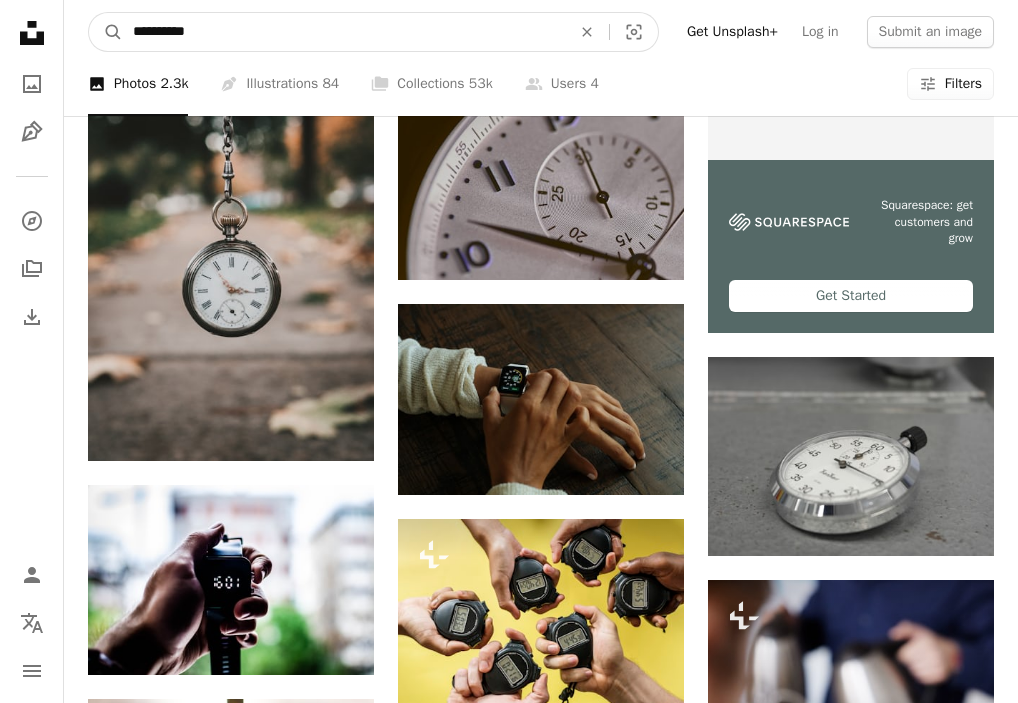 drag, startPoint x: 306, startPoint y: 43, endPoint x: 134, endPoint y: 40, distance: 172.02615 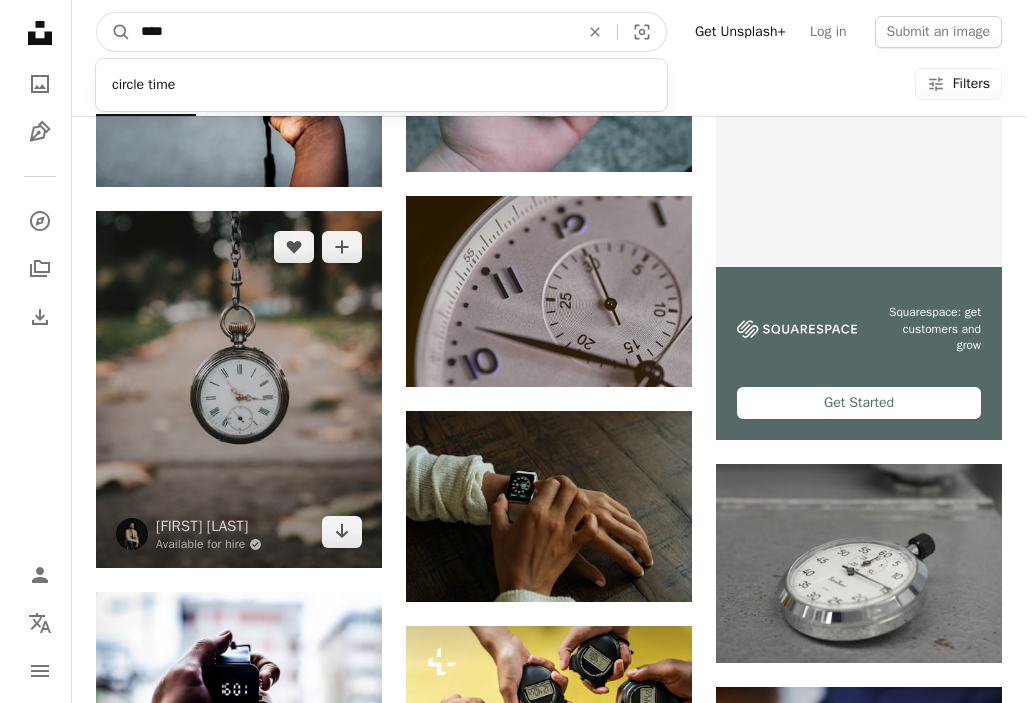 scroll, scrollTop: 300, scrollLeft: 0, axis: vertical 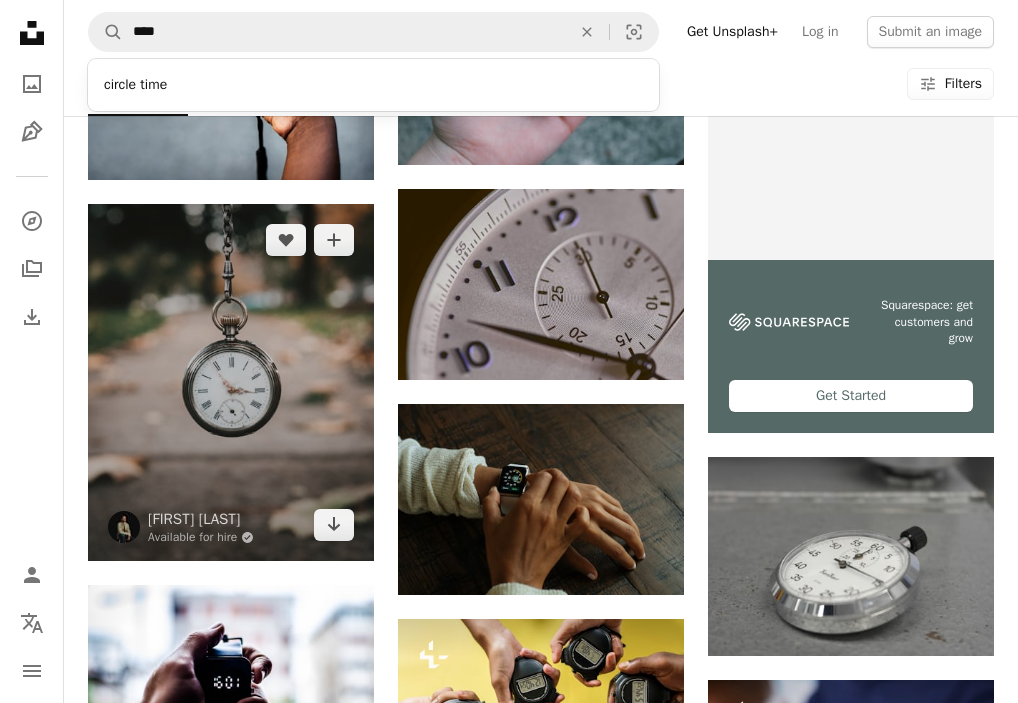 click at bounding box center (231, 383) 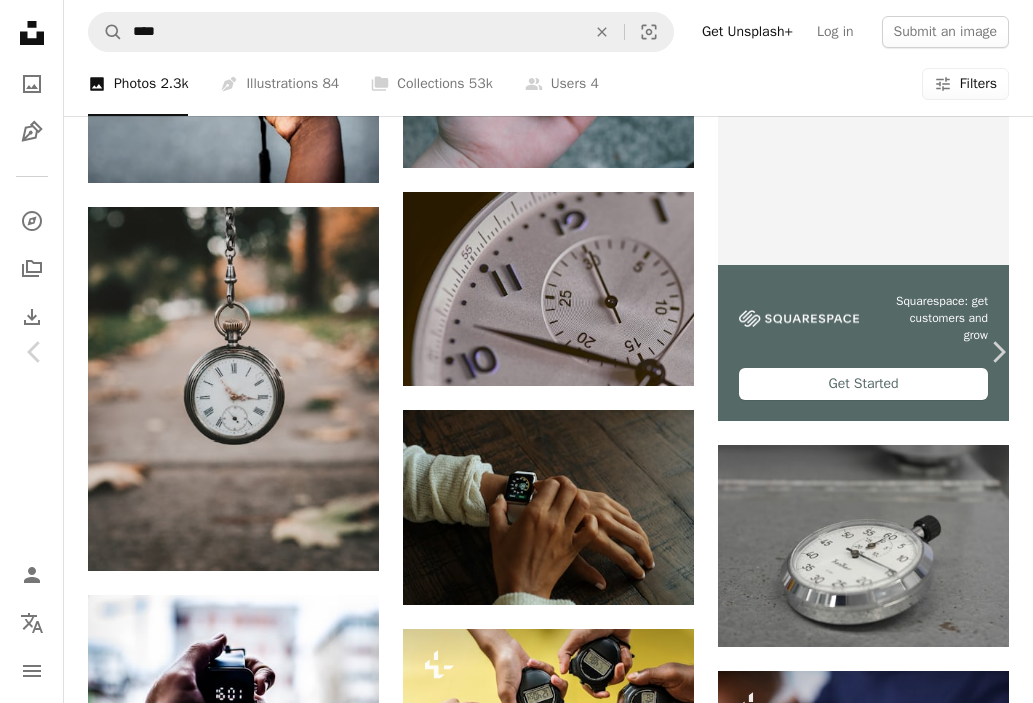 click at bounding box center (509, 3429) 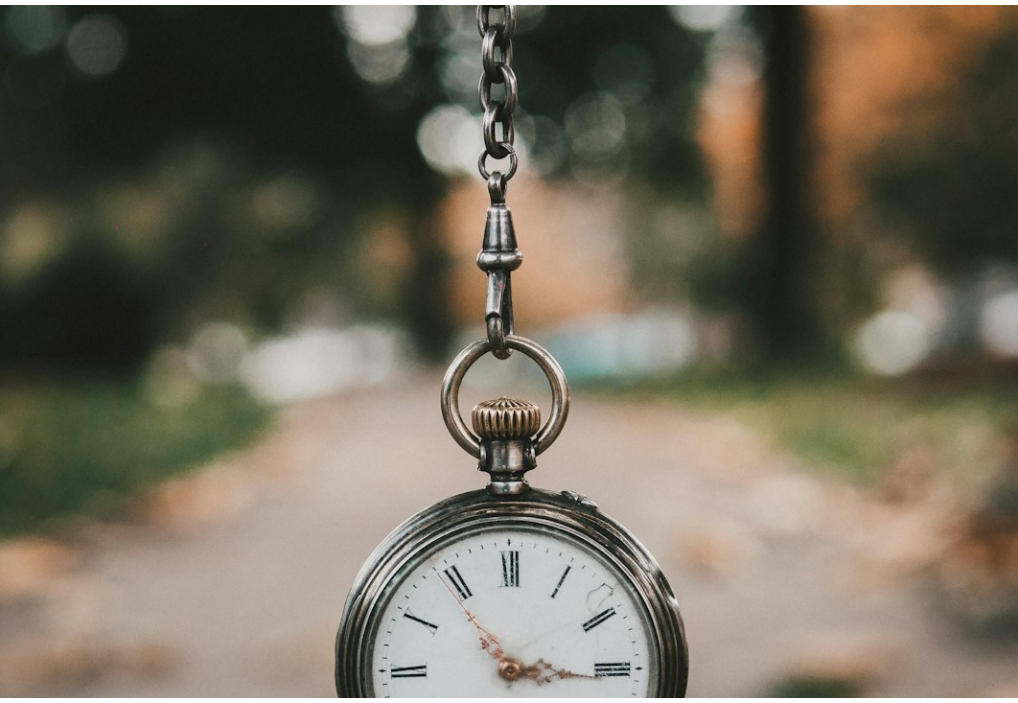 scroll, scrollTop: 277, scrollLeft: 0, axis: vertical 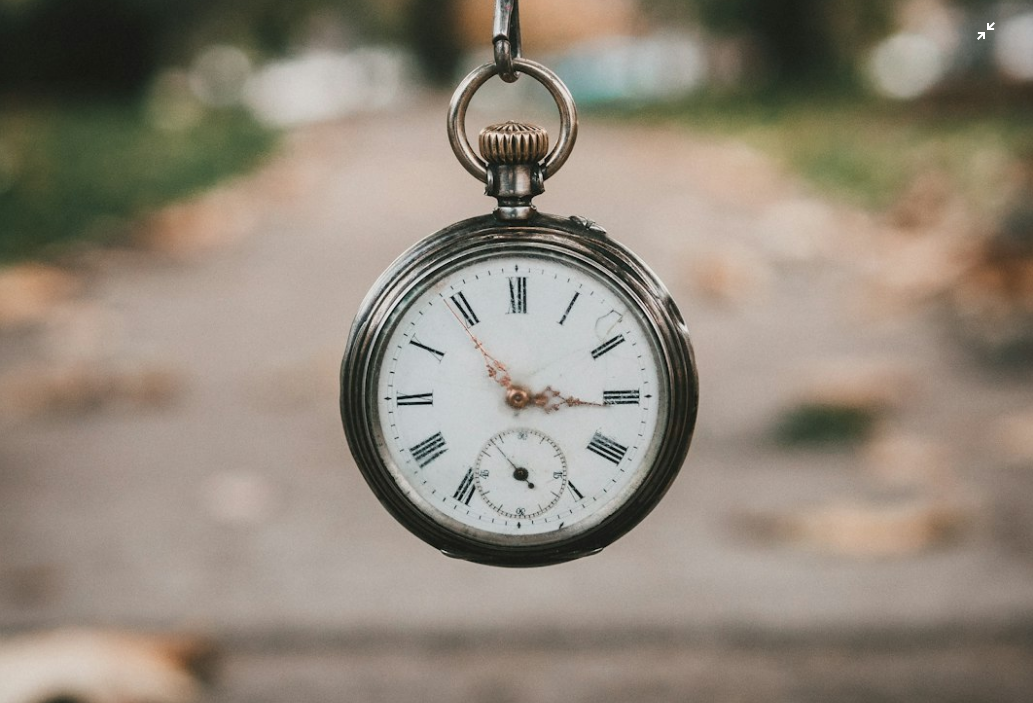 click at bounding box center [516, 369] 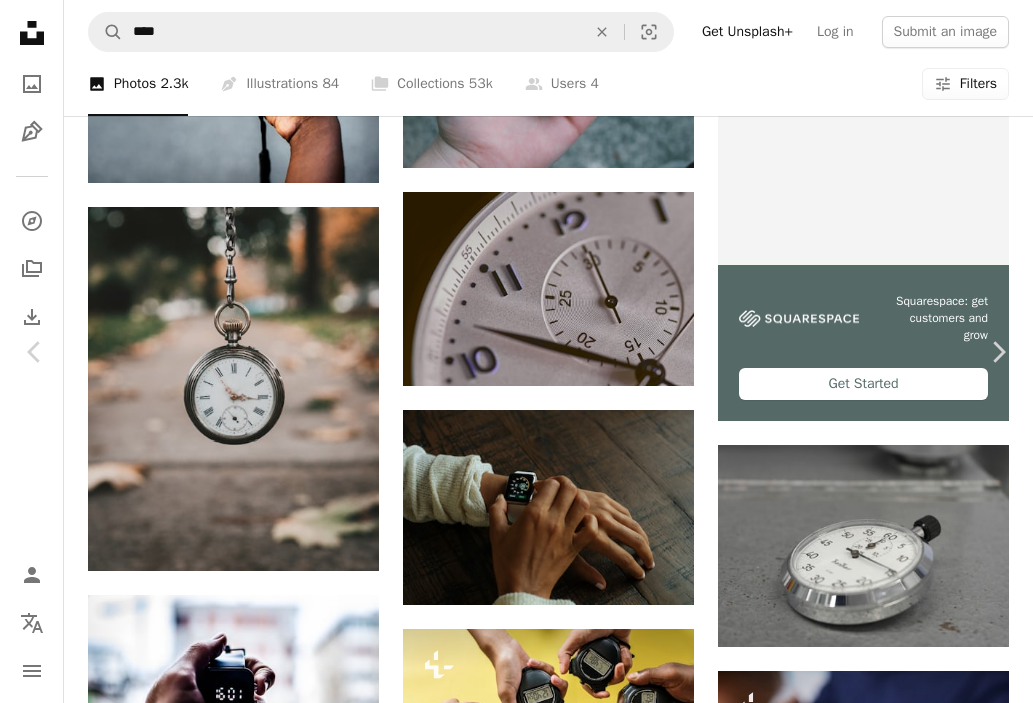 click on "An X shape Chevron left Chevron right [FIRST] [LAST] Available for hire A checkmark inside of a circle A heart A plus sign Edit image   Plus sign for Unsplash+ Download free Chevron down Zoom in Views 23,835,897 Downloads 269,522 Featured in Photos A forward-right arrow Share Info icon Info More Actions Calendar outlined Published on  [DATE], [YEAR] Camera SONY, ILCE-6300 Safety Free to use under the  Unsplash License outdoor time leaves watch path bokeh vintage background pocket watch building architecture grey vintage random blog clock idea collage object tower clocks Free pictures Browse premium related images on iStock  |  Save 20% with code UNSPLASH20 View more on iStock  ↗ Related images A heart A plus sign [NAME] Arrow pointing down Plus sign for Unsplash+ A heart A plus sign [NAME] For  Unsplash+ A lock   Purchase A heart A plus sign [NAME] Arrow pointing down A heart A plus sign [NAME] Arrow pointing down Plus sign for Unsplash+ A heart A plus sign Getty Images For  A lock" at bounding box center (516, 3402) 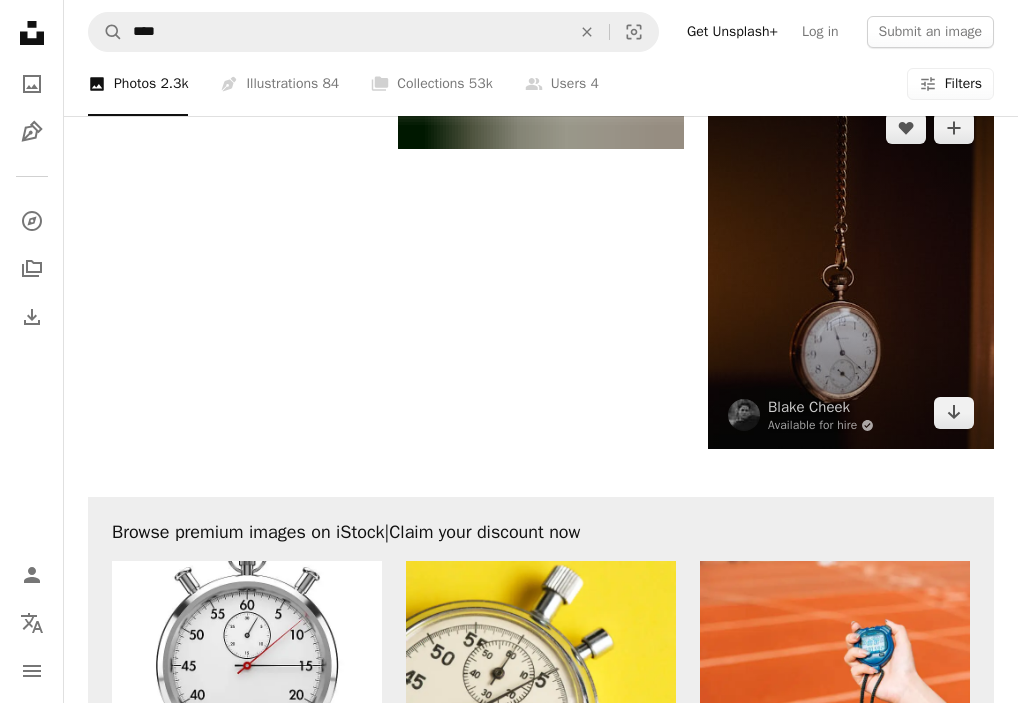 scroll, scrollTop: 2000, scrollLeft: 0, axis: vertical 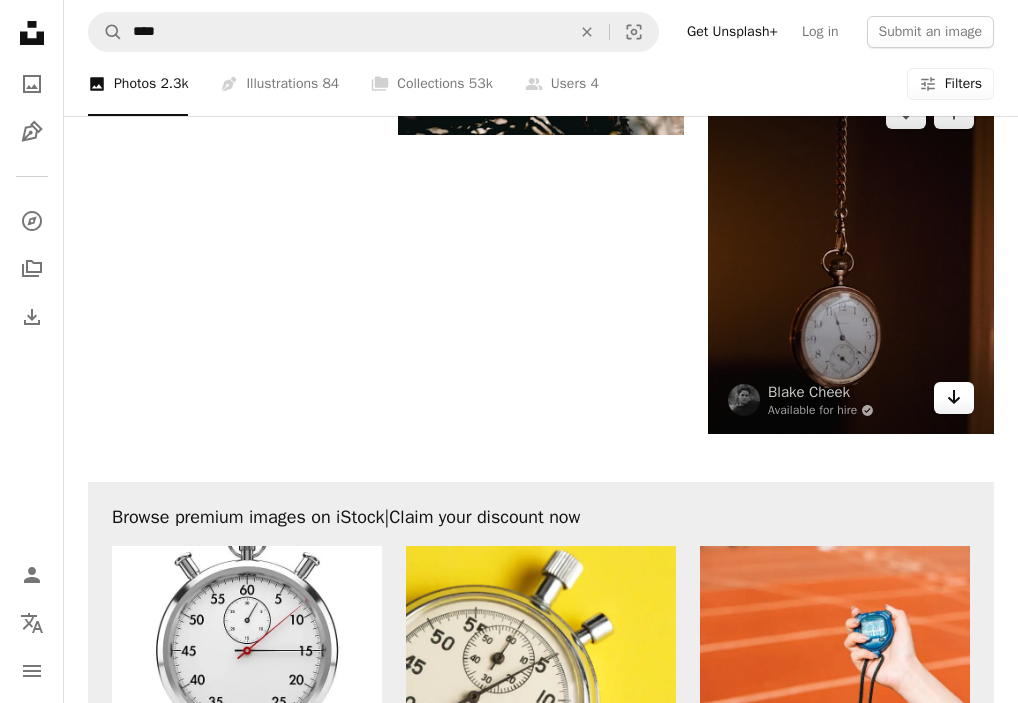 click on "Arrow pointing down" at bounding box center (954, 398) 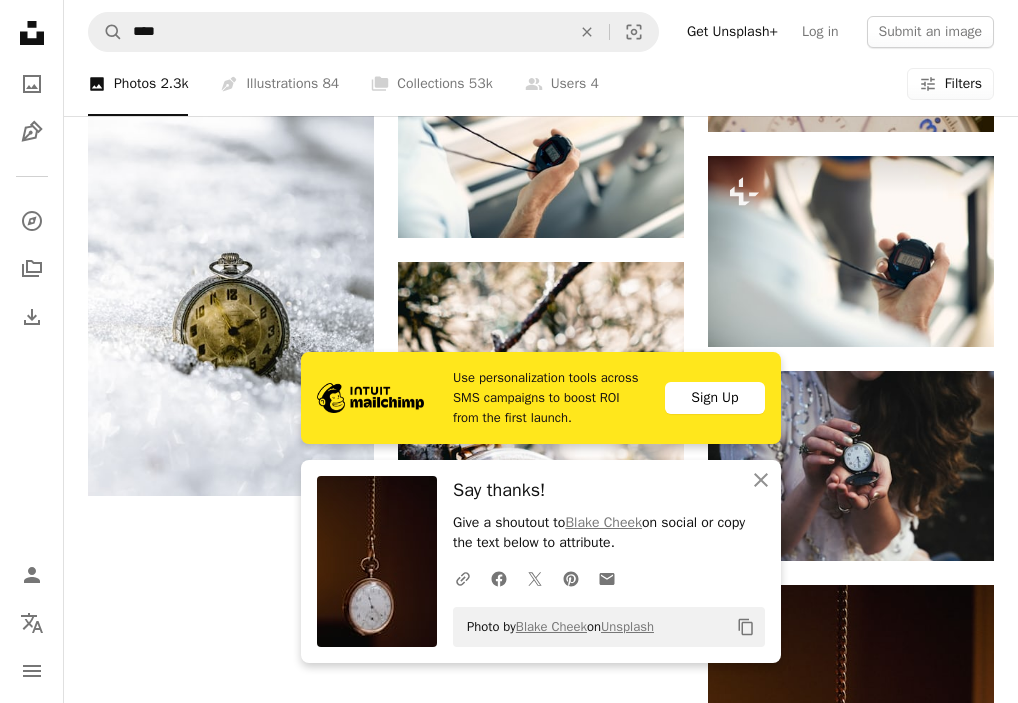 scroll, scrollTop: 1500, scrollLeft: 0, axis: vertical 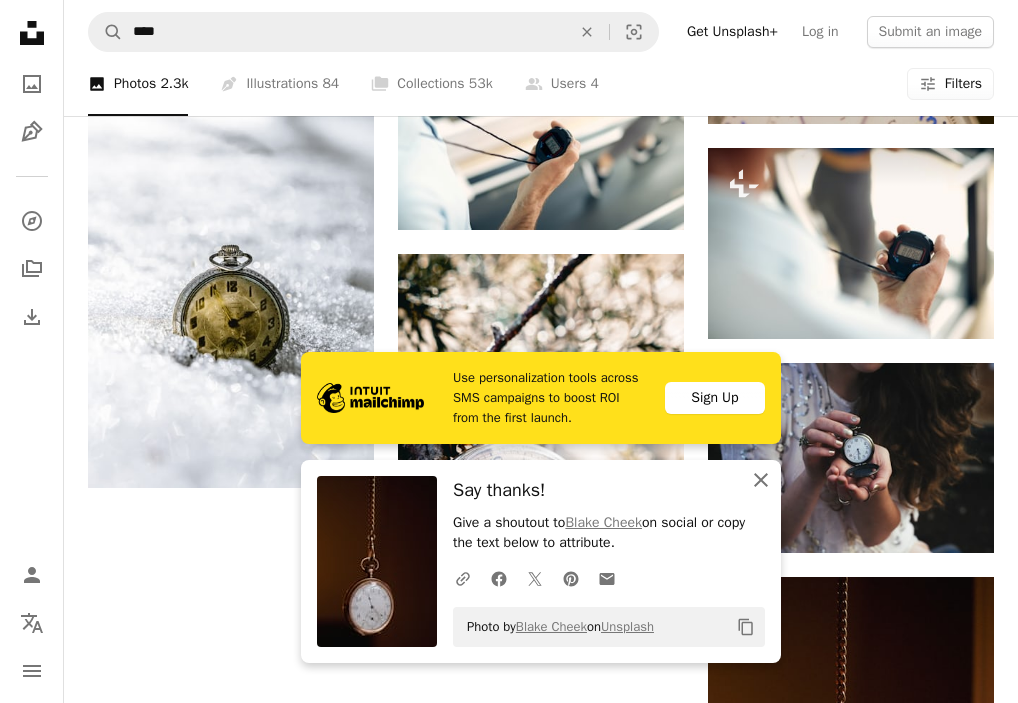 click 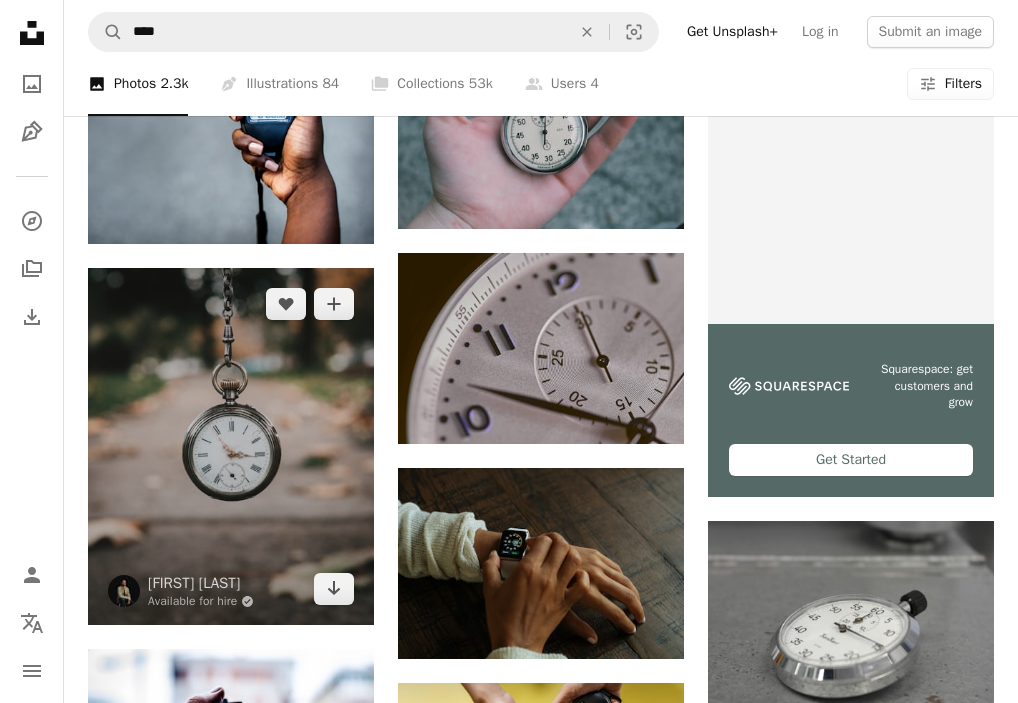 scroll, scrollTop: 300, scrollLeft: 0, axis: vertical 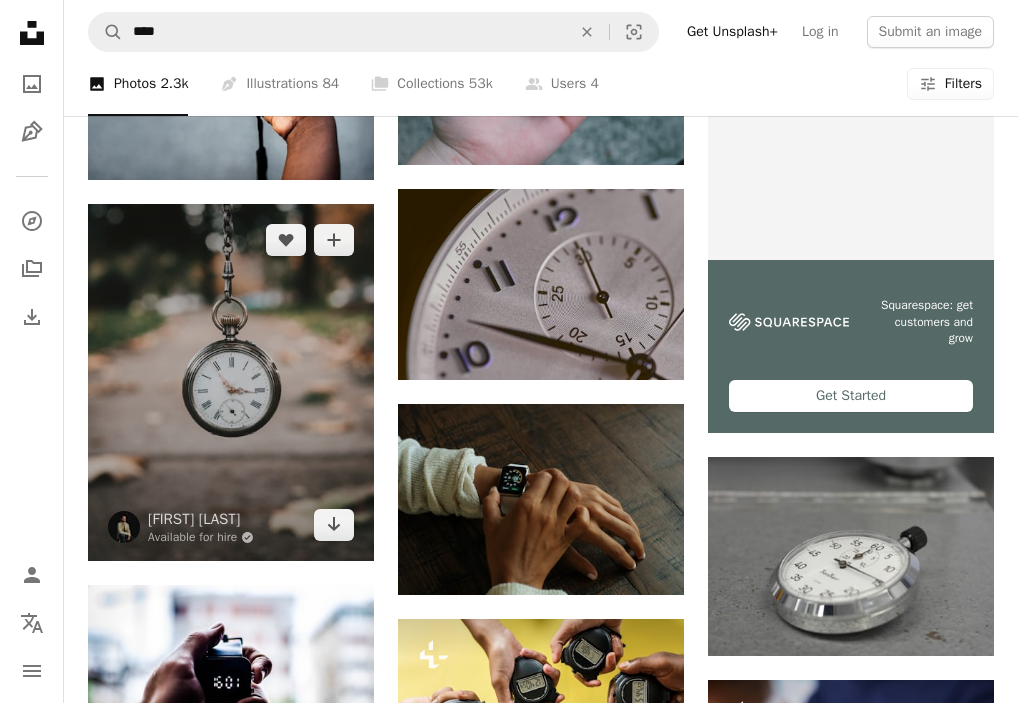 click at bounding box center (231, 383) 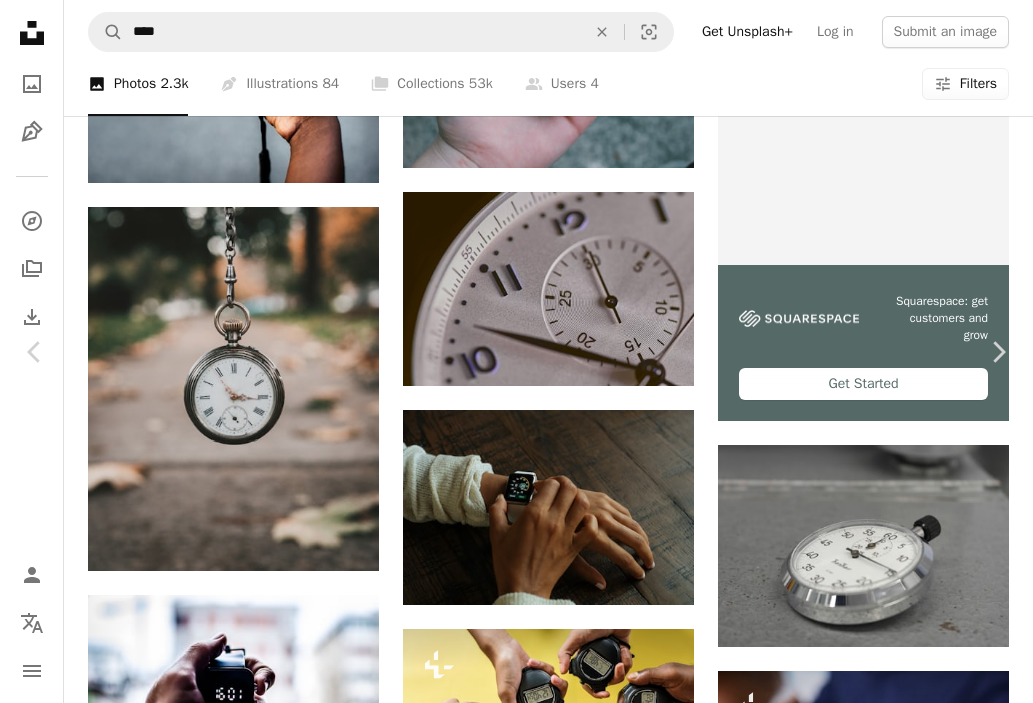 click on "Zoom in" at bounding box center [509, 3430] 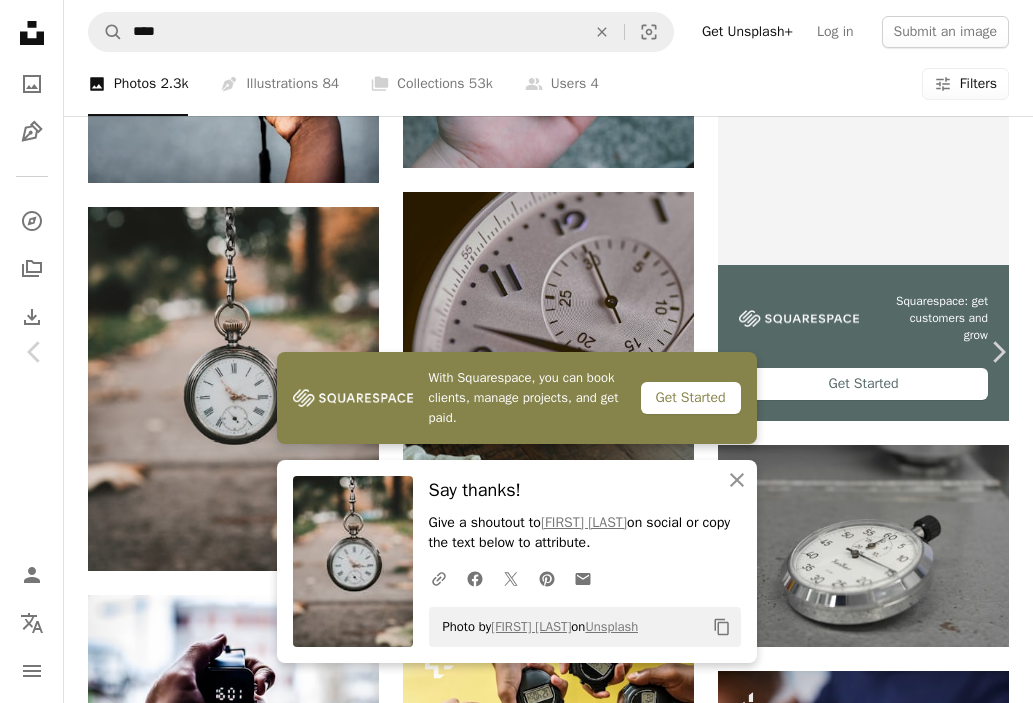click on "An X shape" at bounding box center (20, 20) 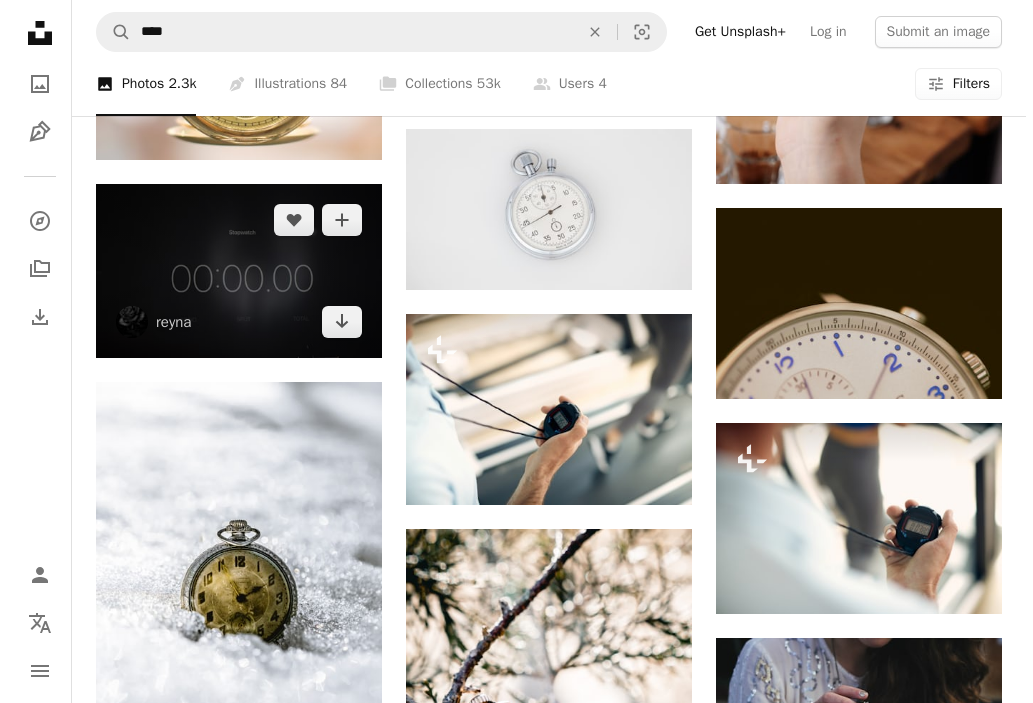 scroll, scrollTop: 1200, scrollLeft: 0, axis: vertical 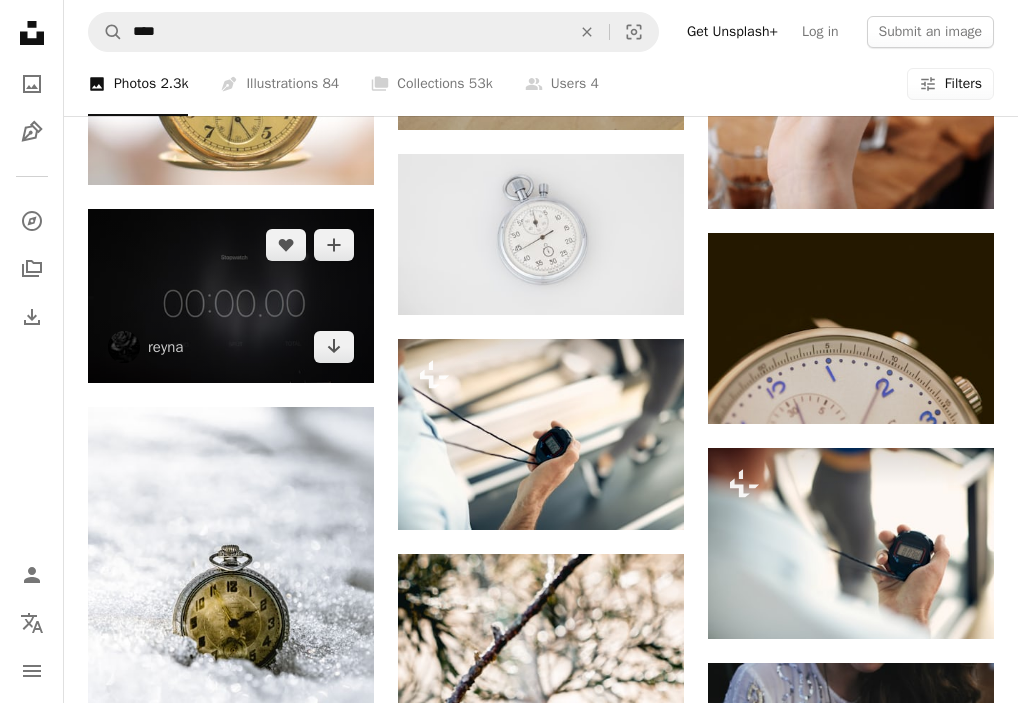 click at bounding box center [231, 296] 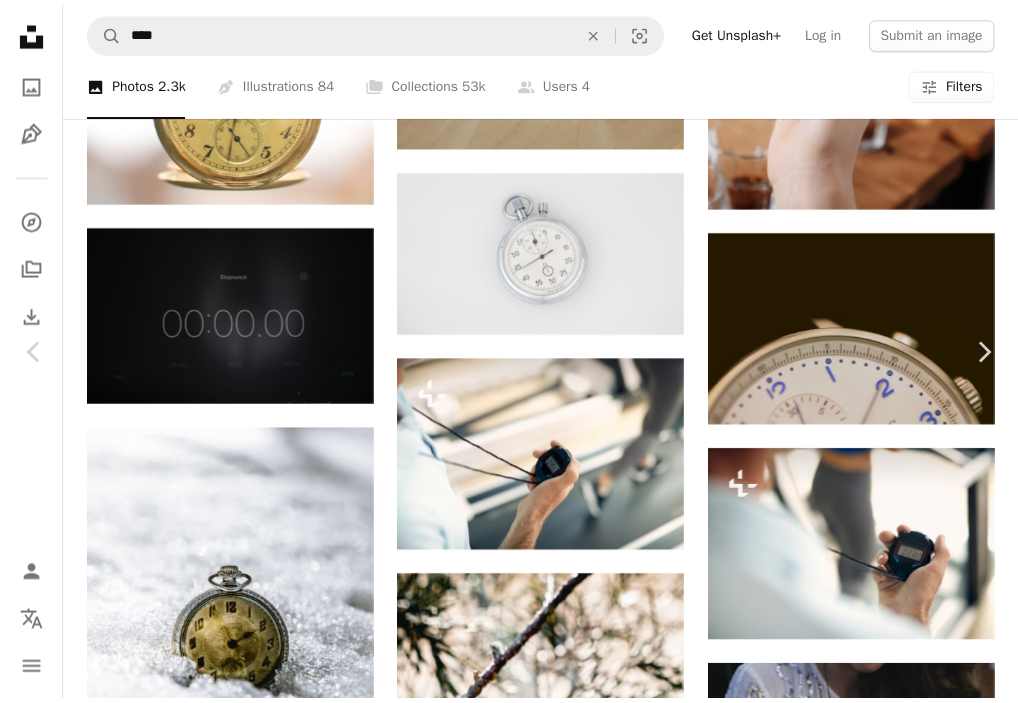 scroll, scrollTop: 100, scrollLeft: 0, axis: vertical 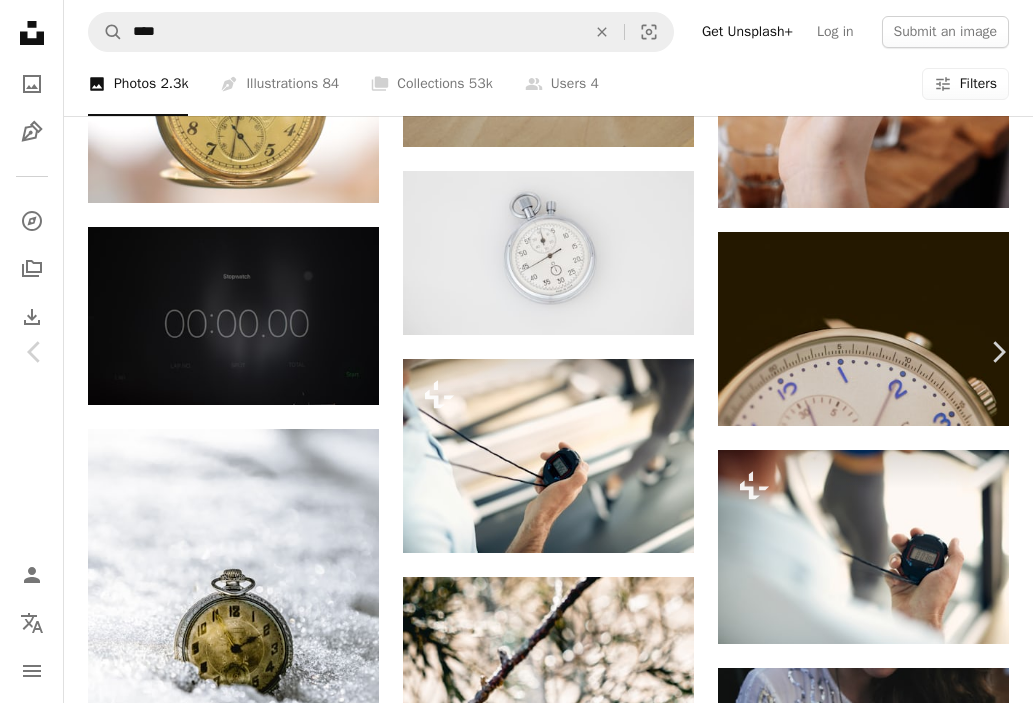 click on "An X shape" at bounding box center [20, 20] 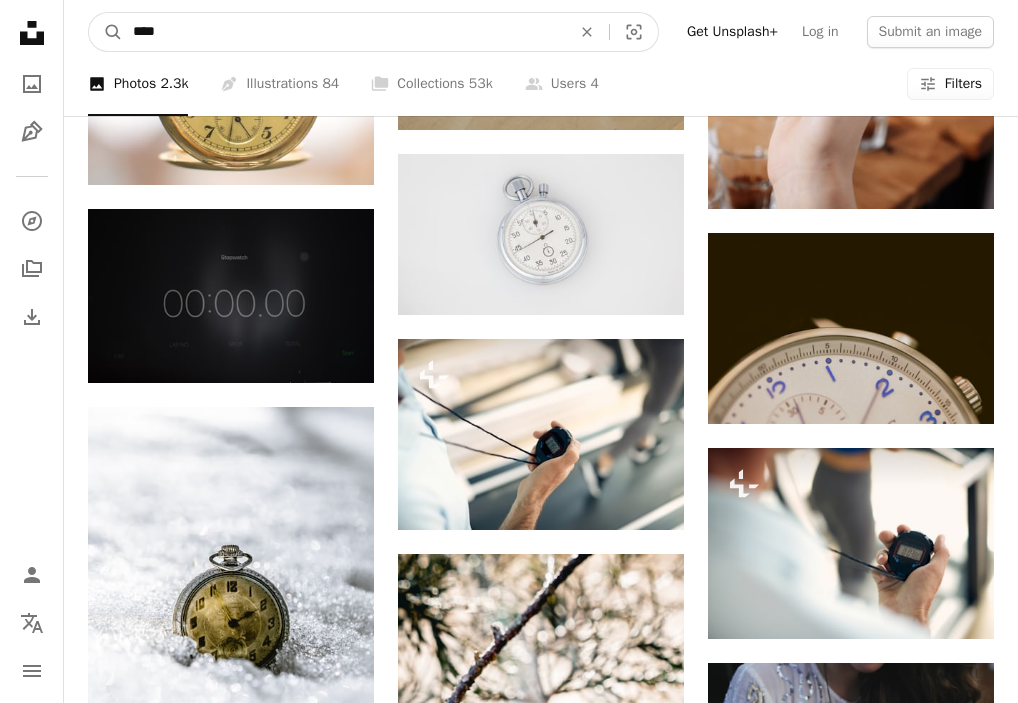 click on "****" at bounding box center [344, 32] 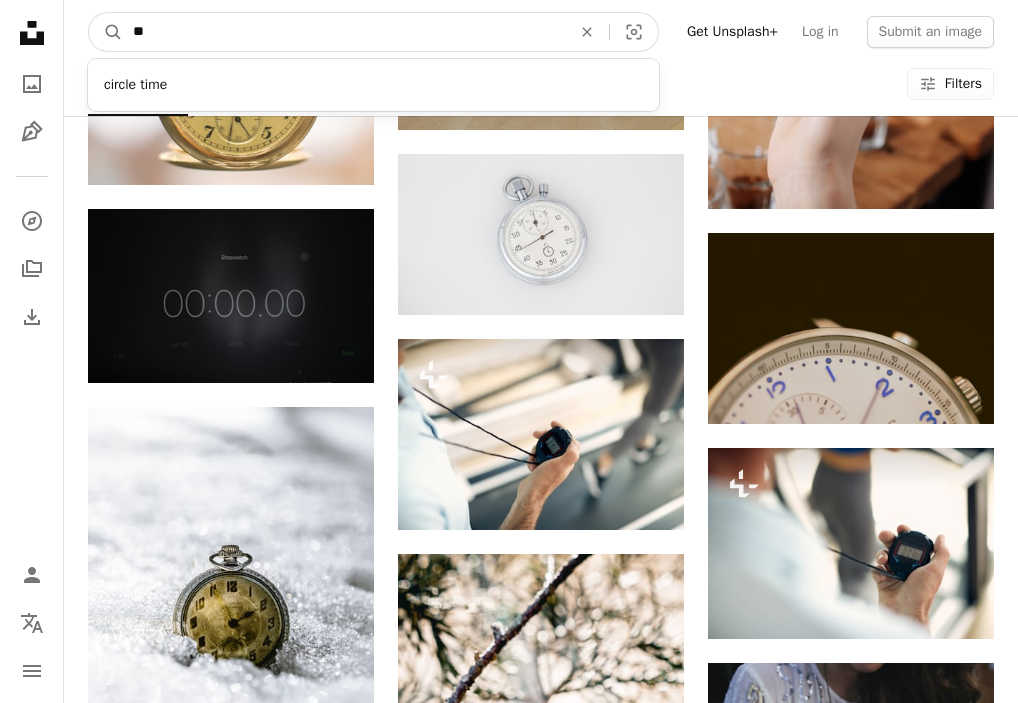 type on "*" 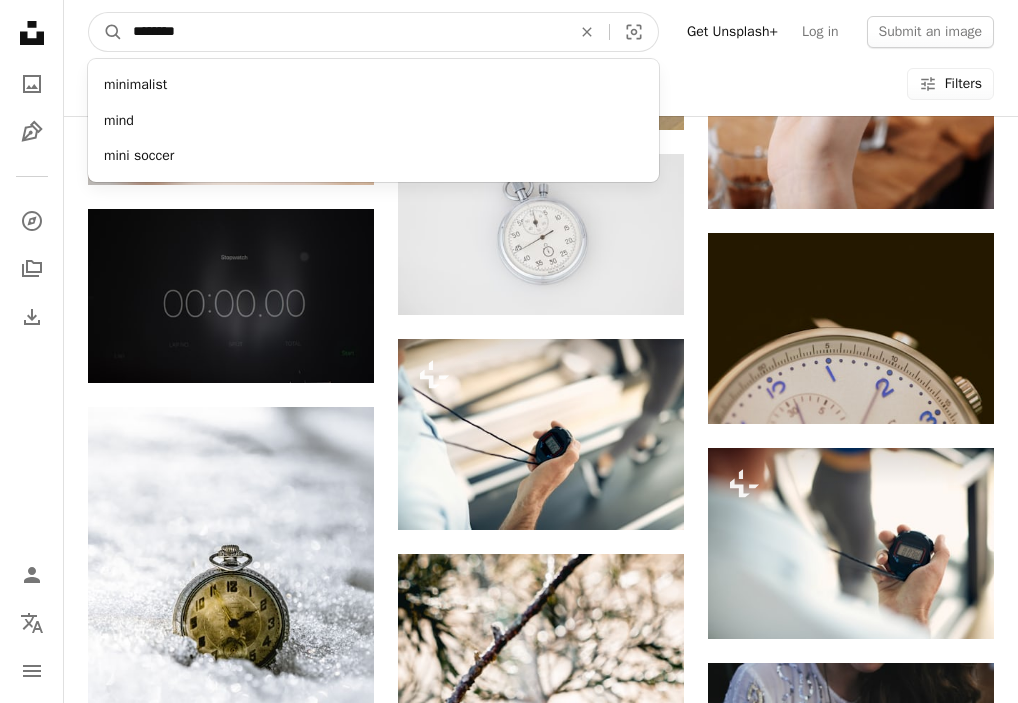 type on "*********" 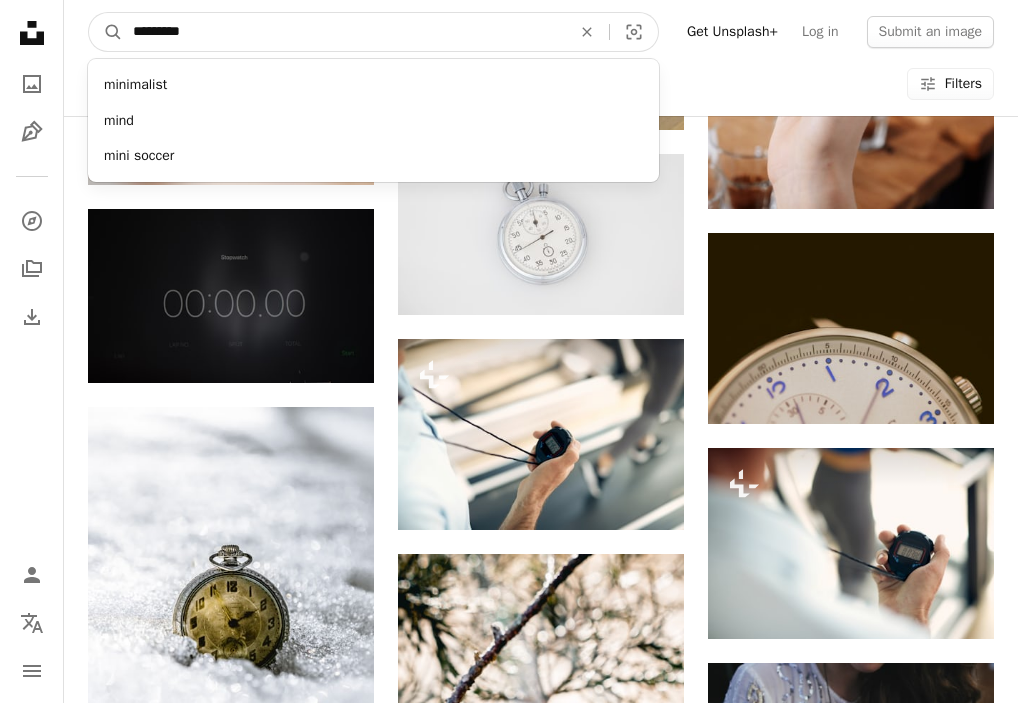 click on "A magnifying glass" at bounding box center [106, 32] 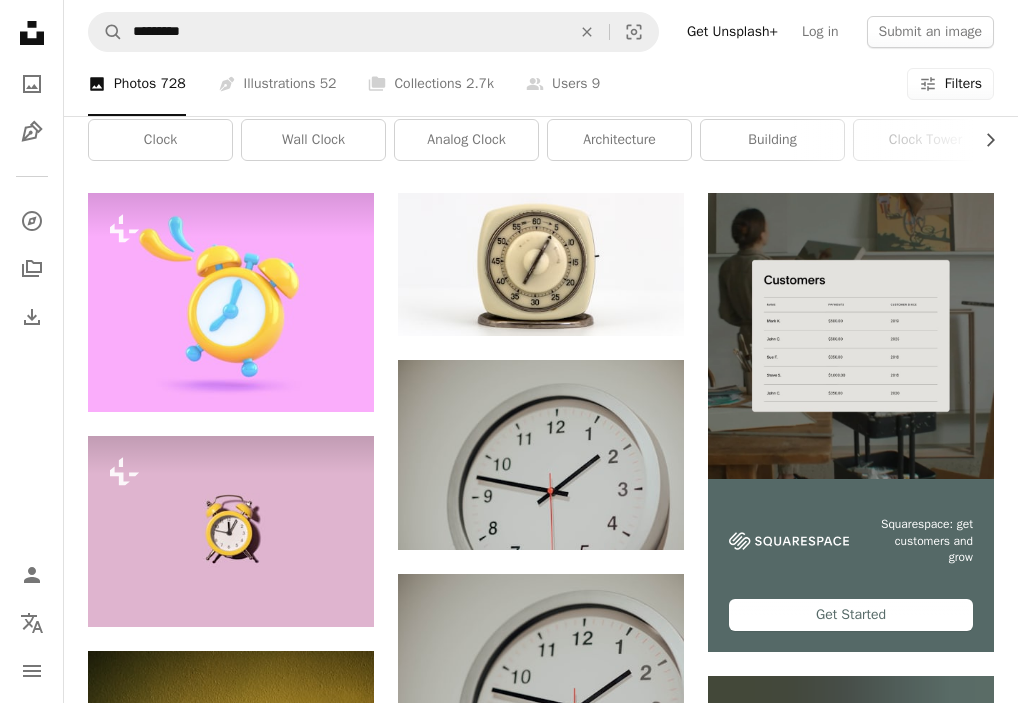 scroll, scrollTop: 0, scrollLeft: 0, axis: both 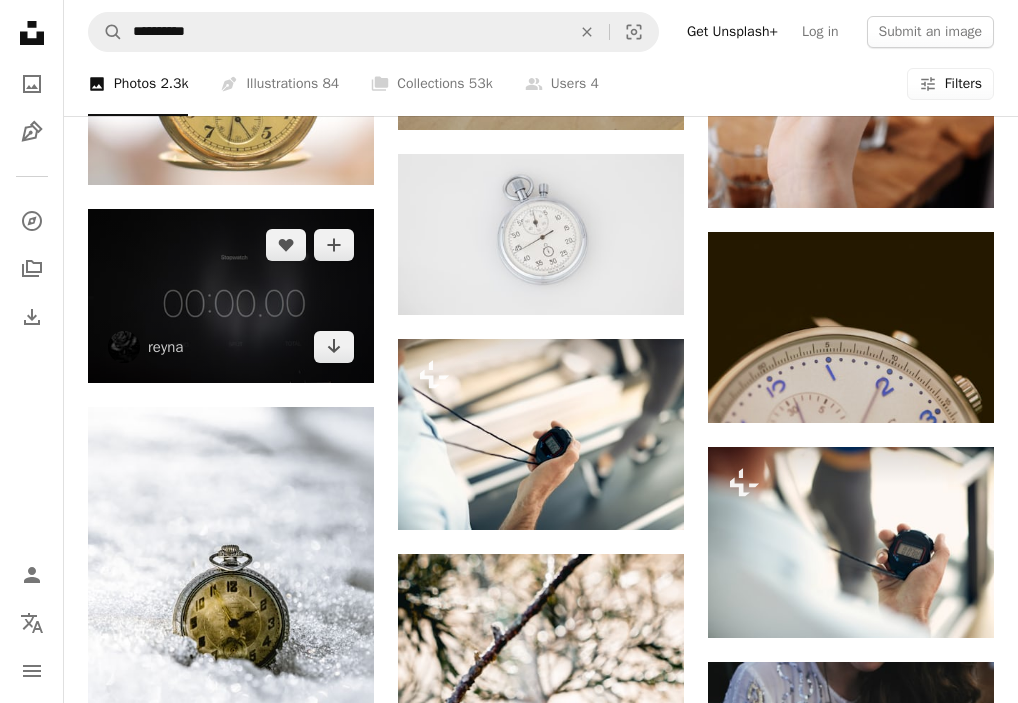 click at bounding box center (231, 296) 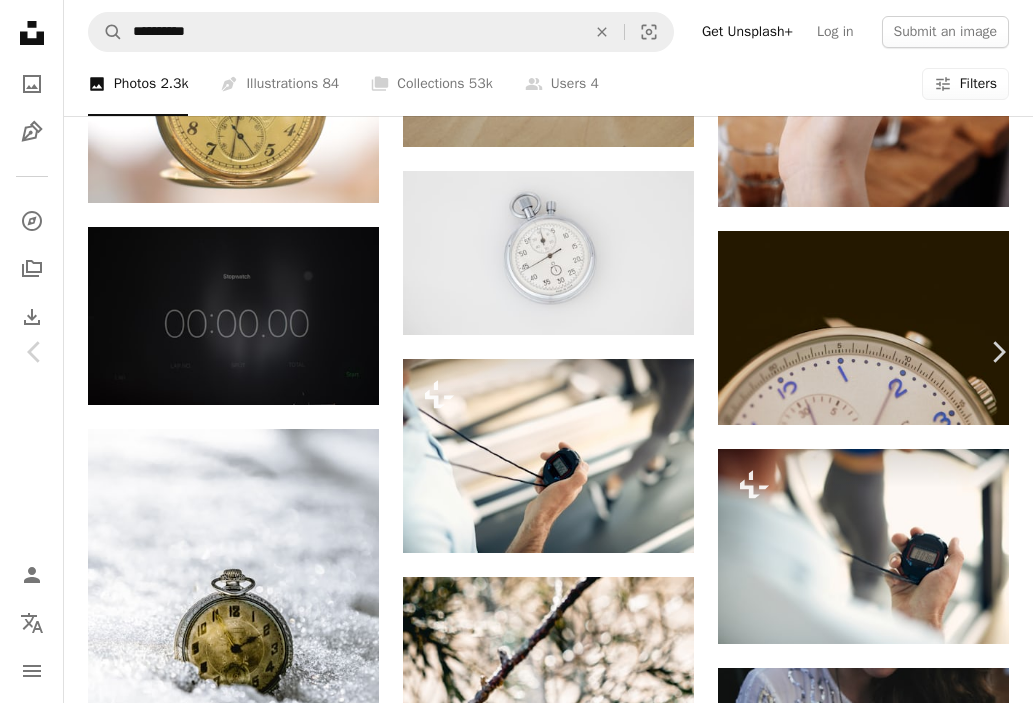 scroll, scrollTop: 8561, scrollLeft: 0, axis: vertical 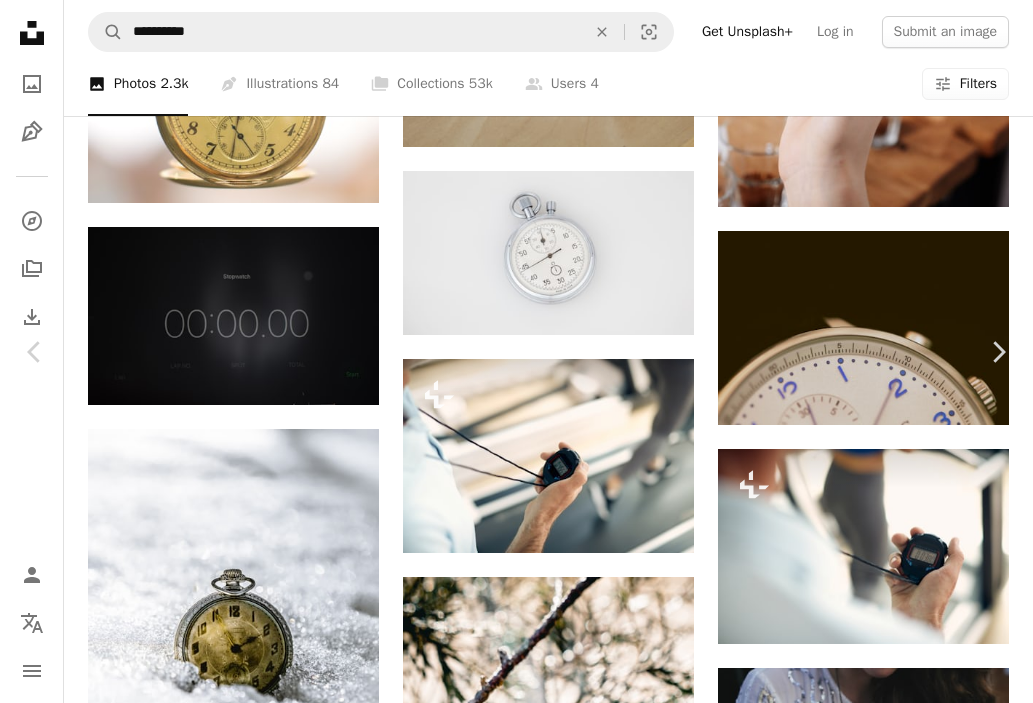 click on "An X shape" at bounding box center [20, 20] 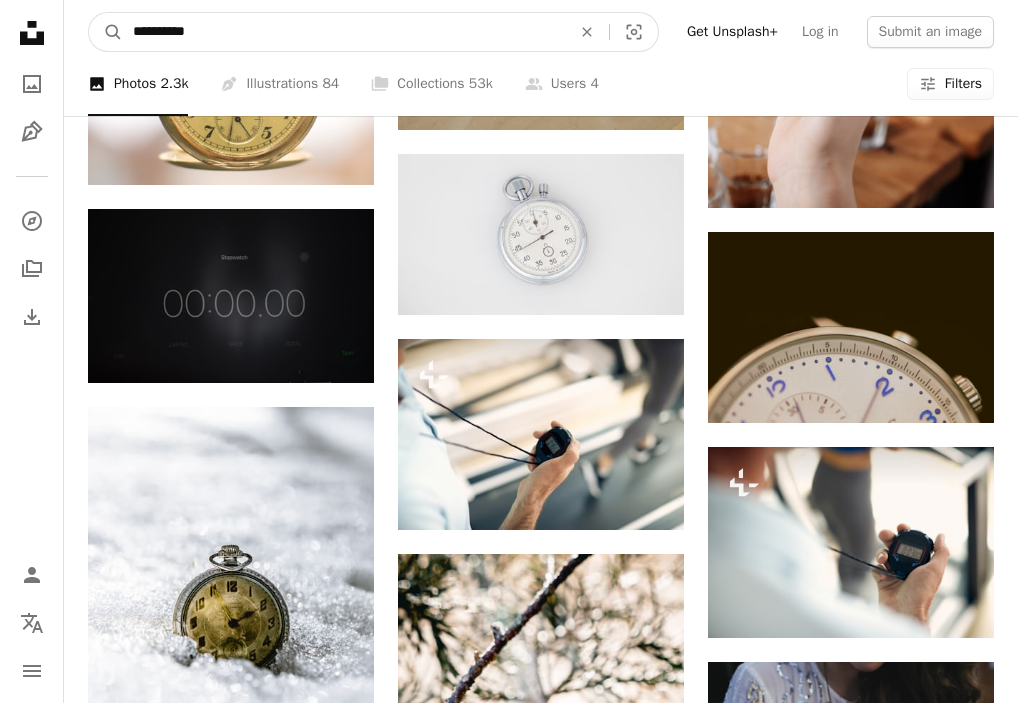 drag, startPoint x: 273, startPoint y: 38, endPoint x: 128, endPoint y: 27, distance: 145.41664 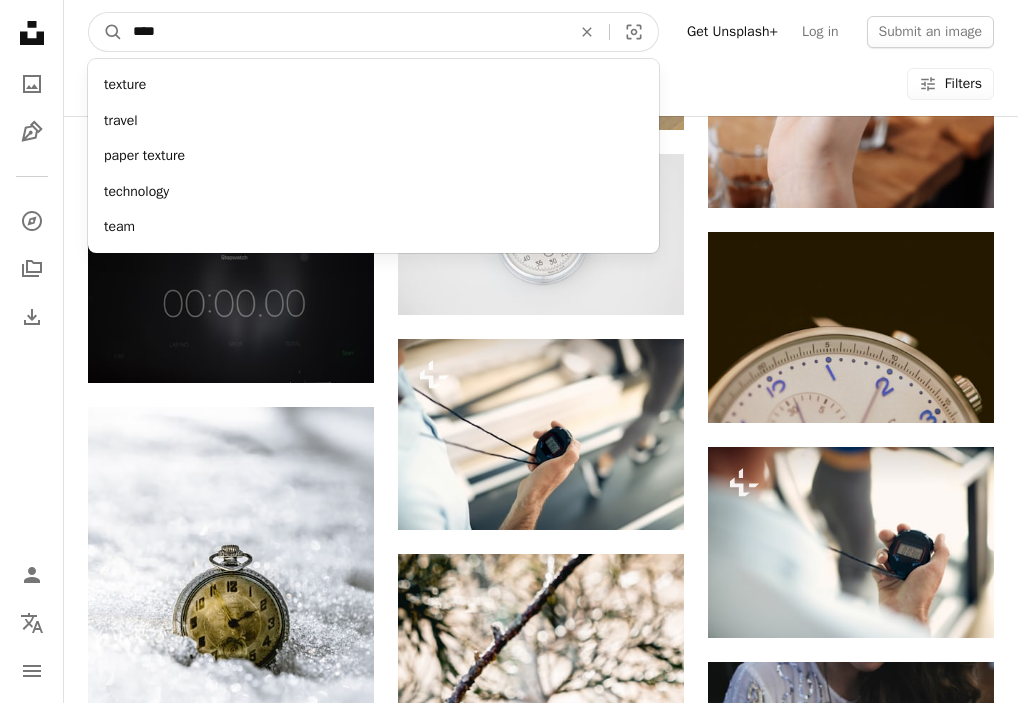 type on "****" 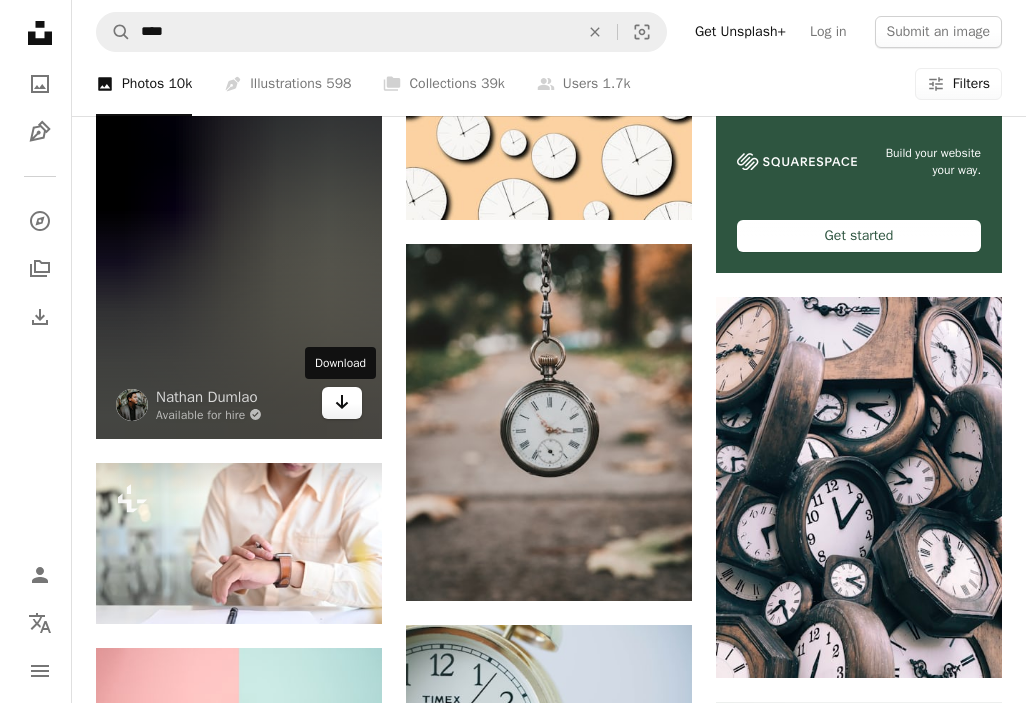 scroll, scrollTop: 300, scrollLeft: 0, axis: vertical 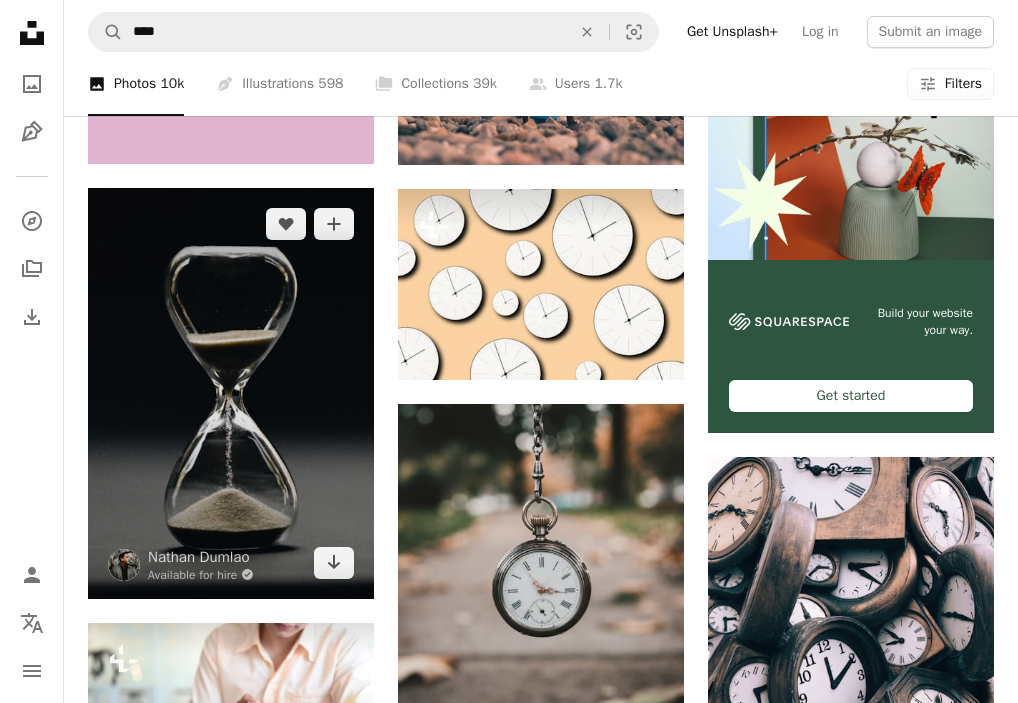 click at bounding box center [231, 393] 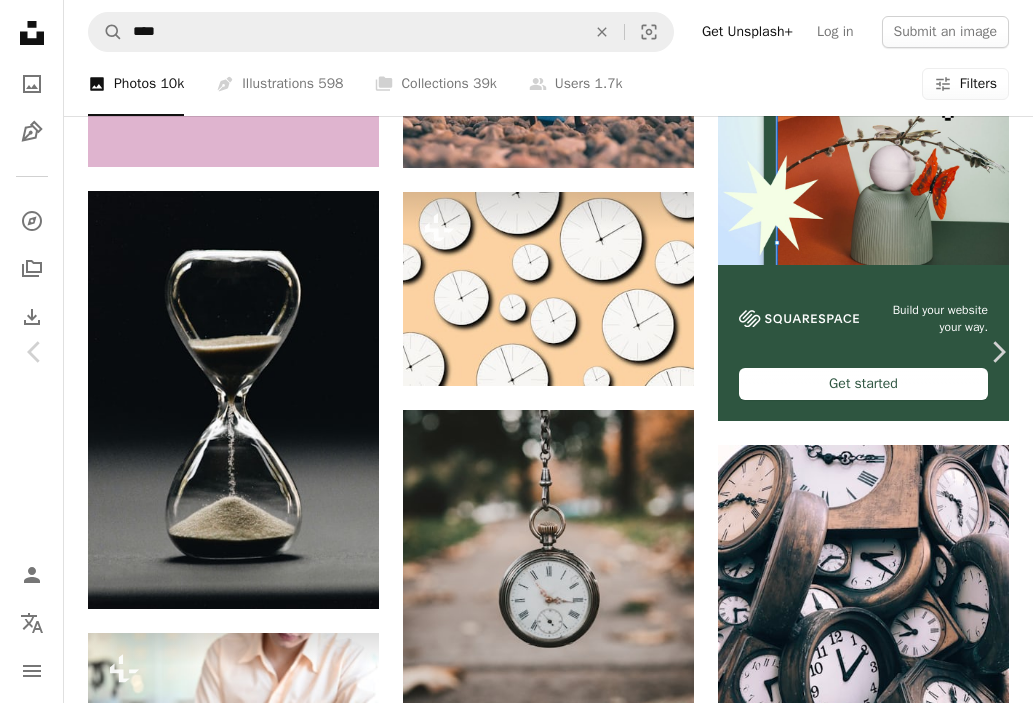 scroll, scrollTop: 9978, scrollLeft: 0, axis: vertical 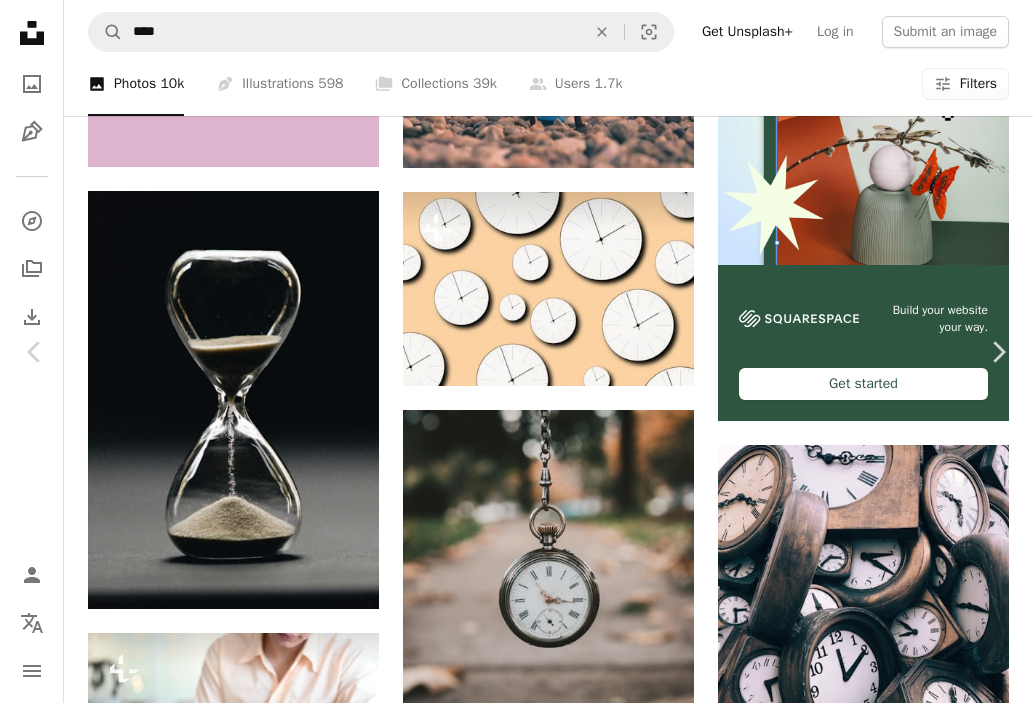 click on "An X shape" at bounding box center (20, 20) 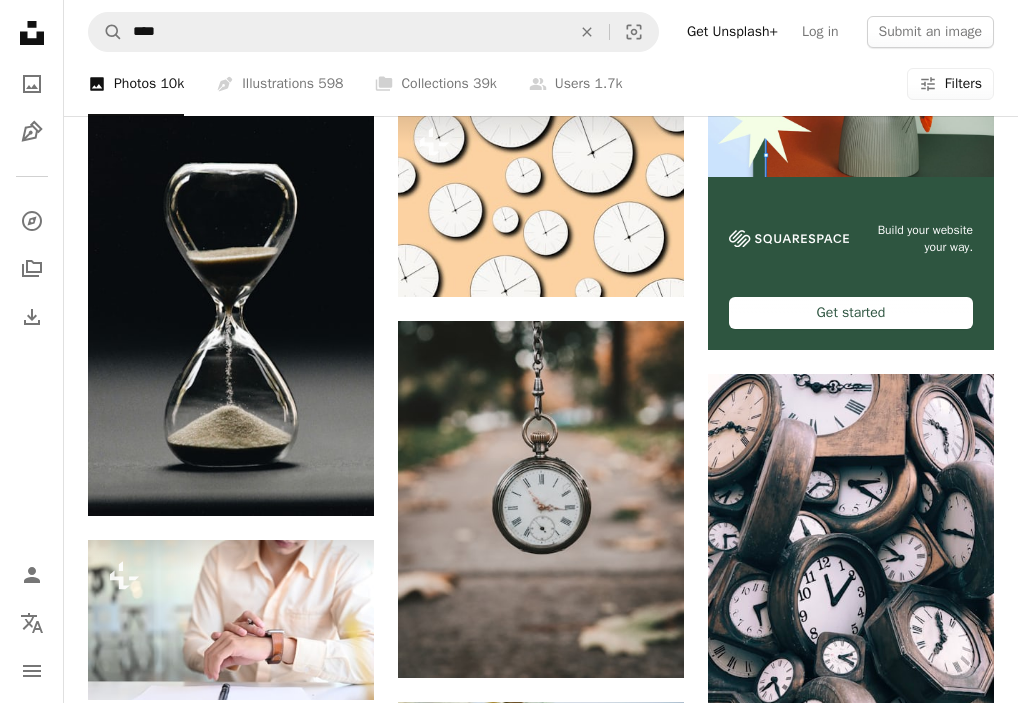scroll, scrollTop: 0, scrollLeft: 0, axis: both 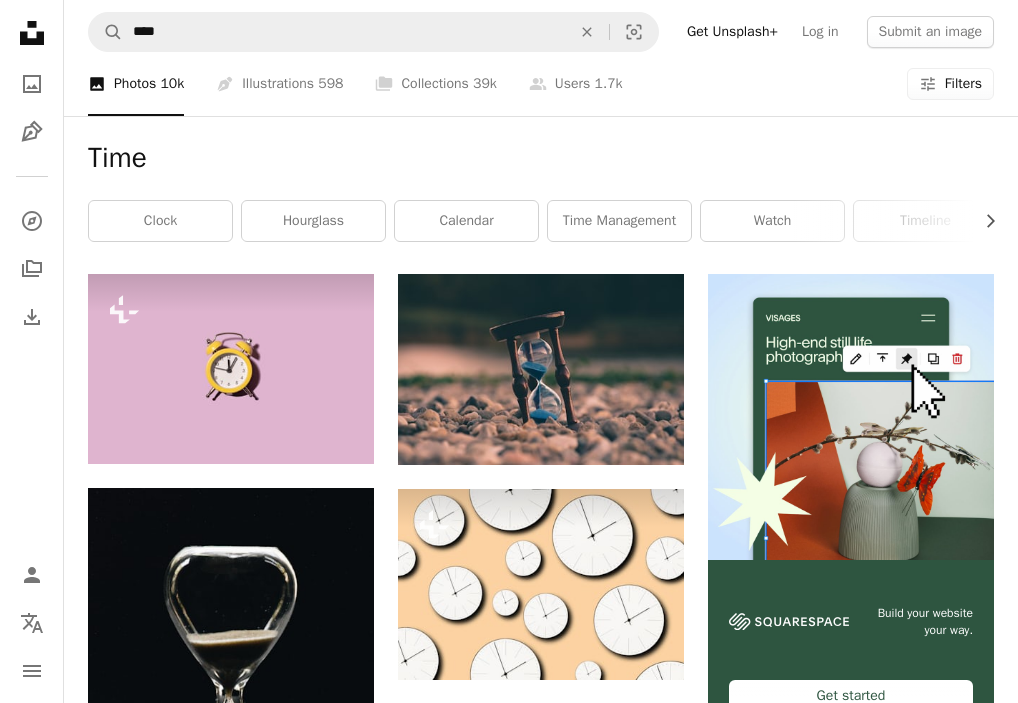 click 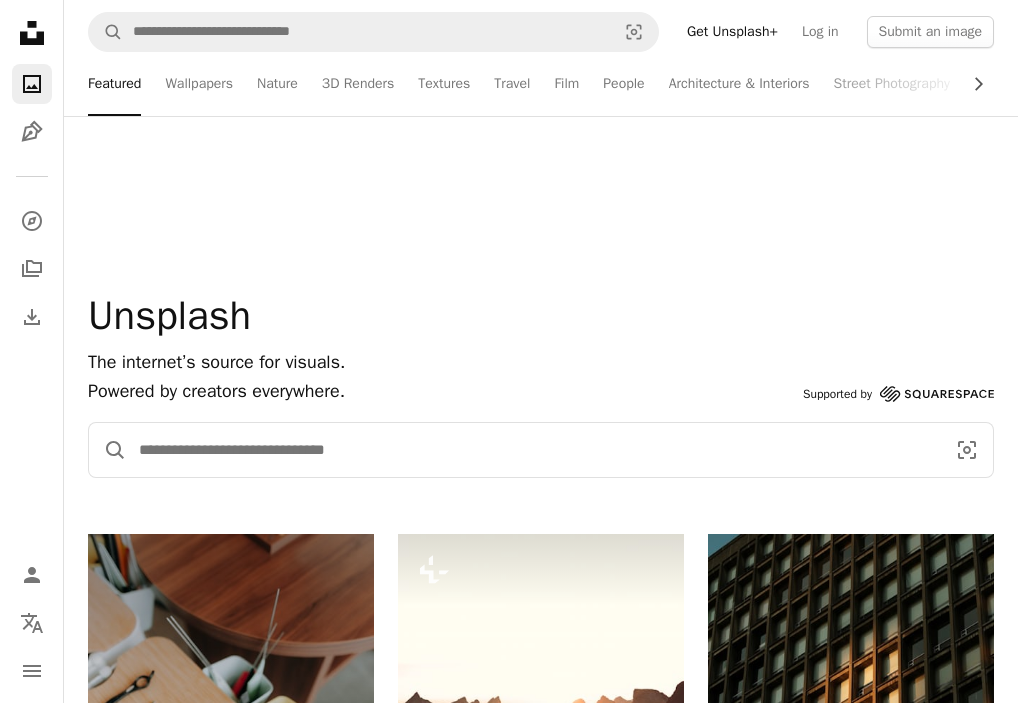 click at bounding box center [534, 450] 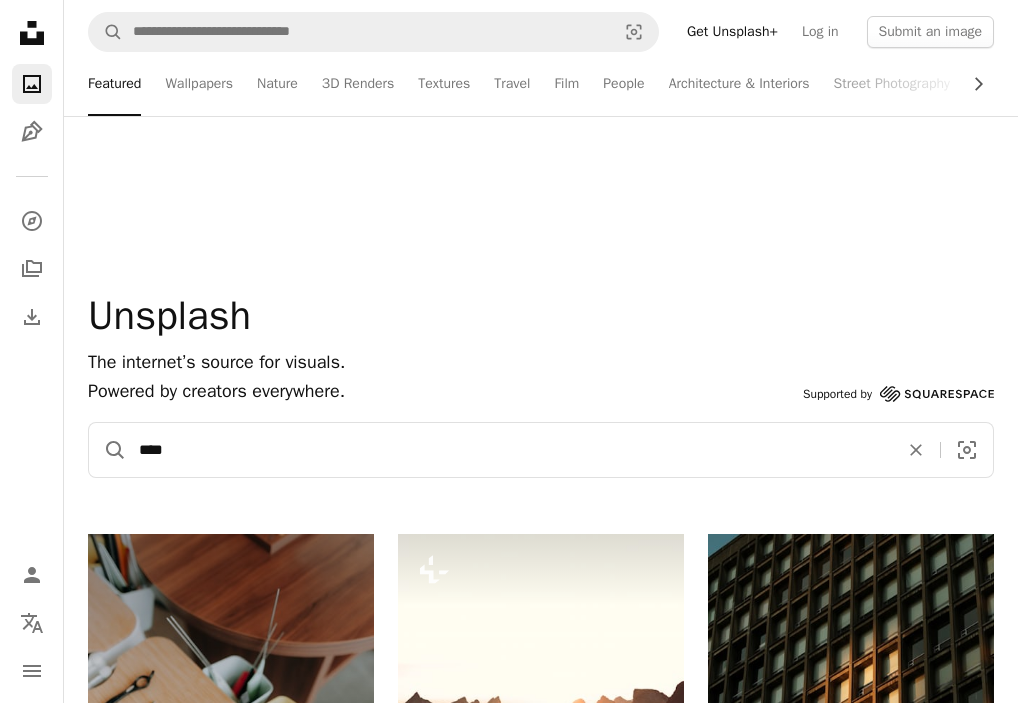 type on "****" 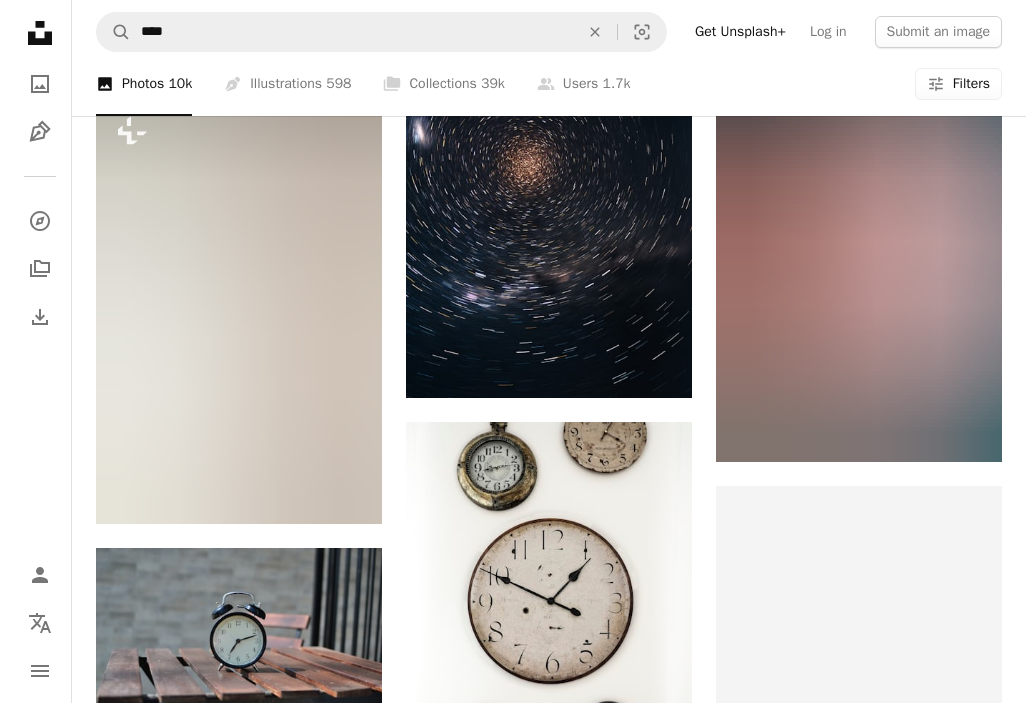 scroll, scrollTop: 6400, scrollLeft: 0, axis: vertical 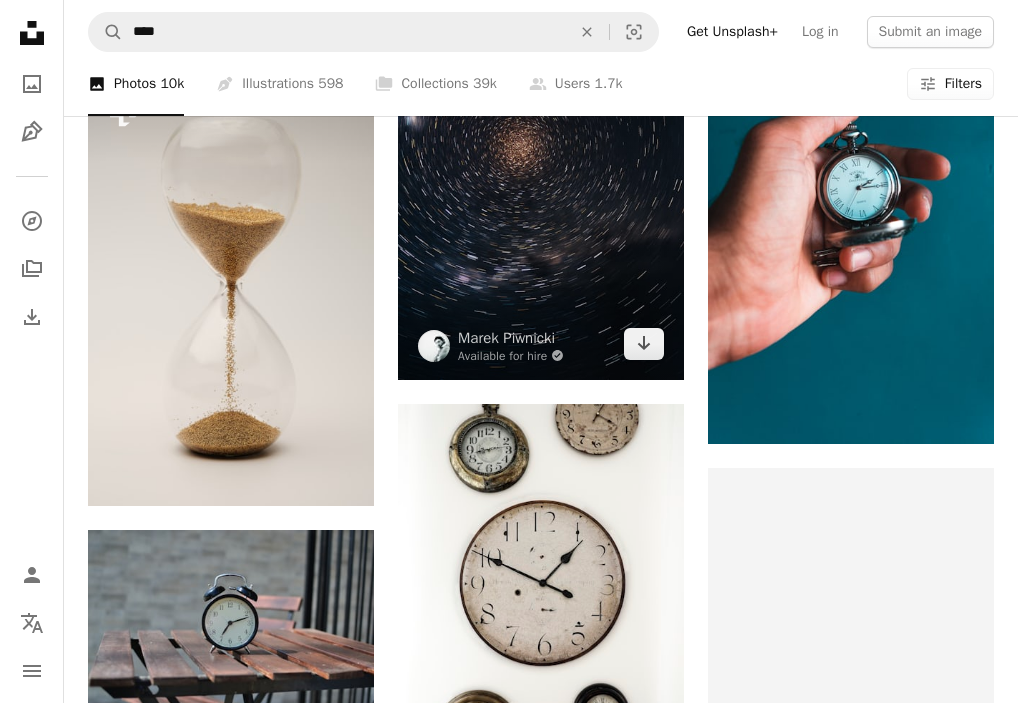 click at bounding box center [541, 189] 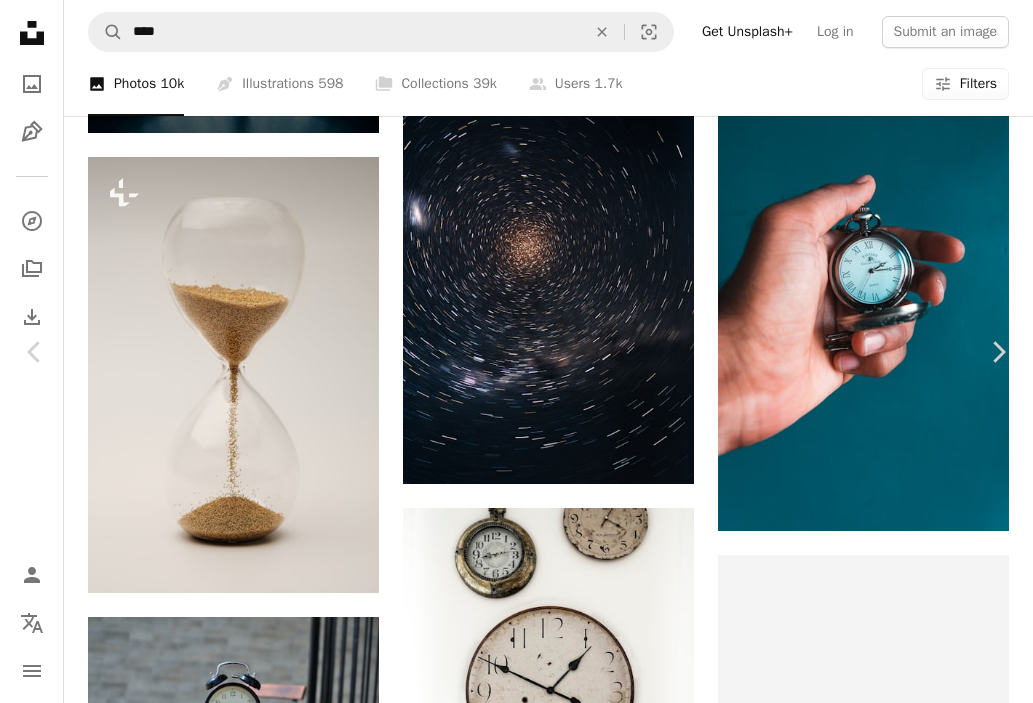 scroll, scrollTop: 7300, scrollLeft: 0, axis: vertical 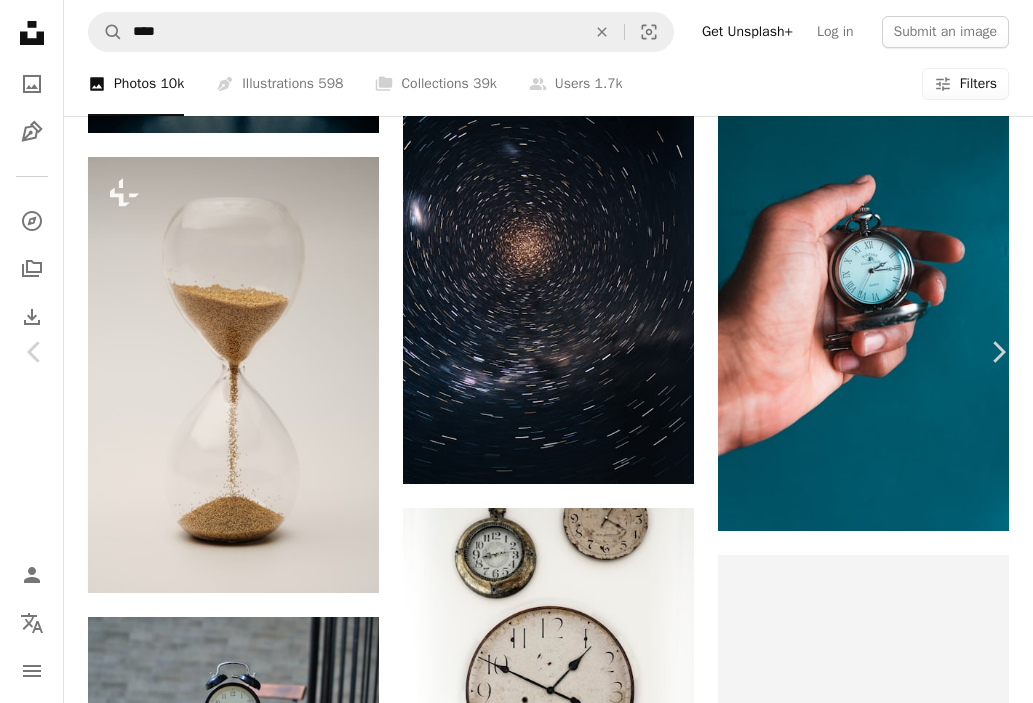 click on "[FIRST] [LAST]" at bounding box center (516, 8226) 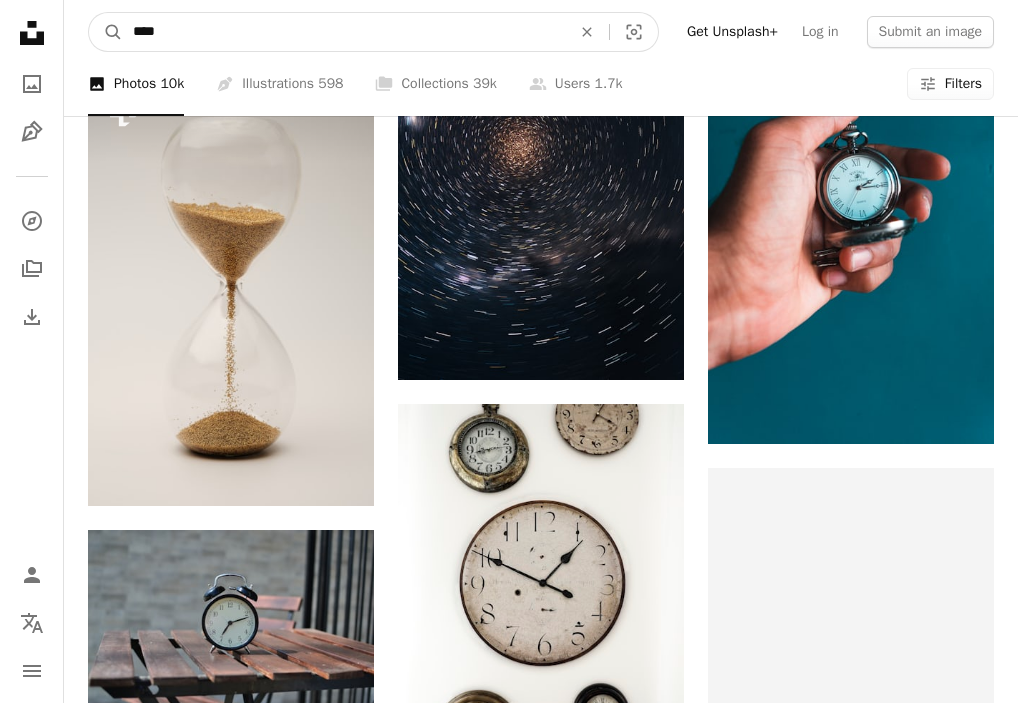 click on "****" at bounding box center (344, 32) 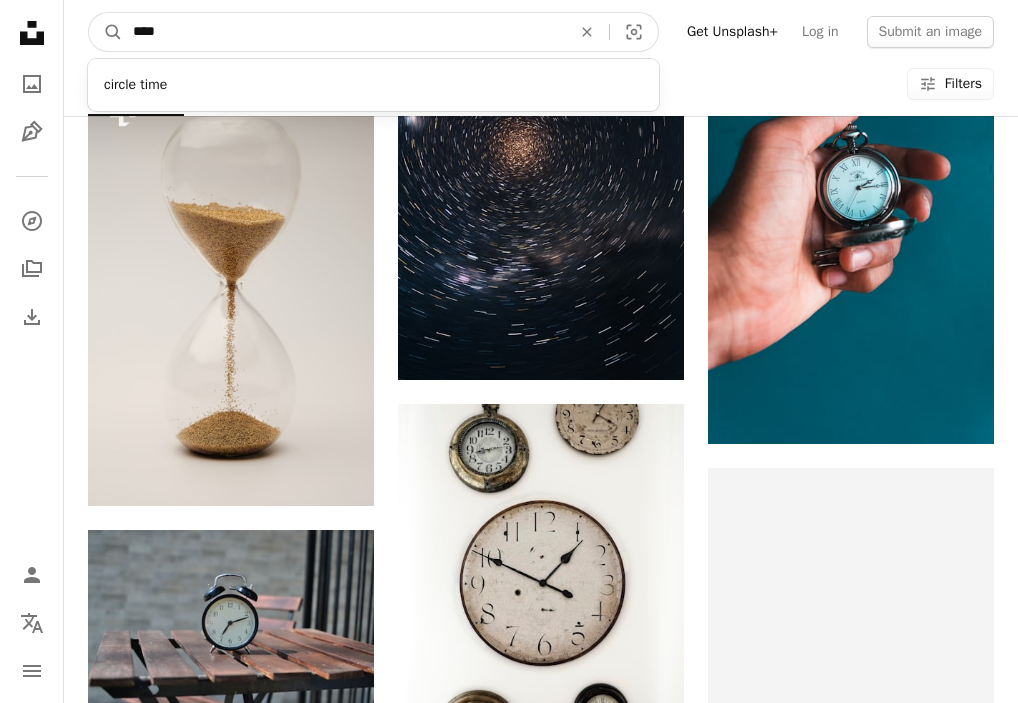 click on "A magnifying glass" at bounding box center (106, 32) 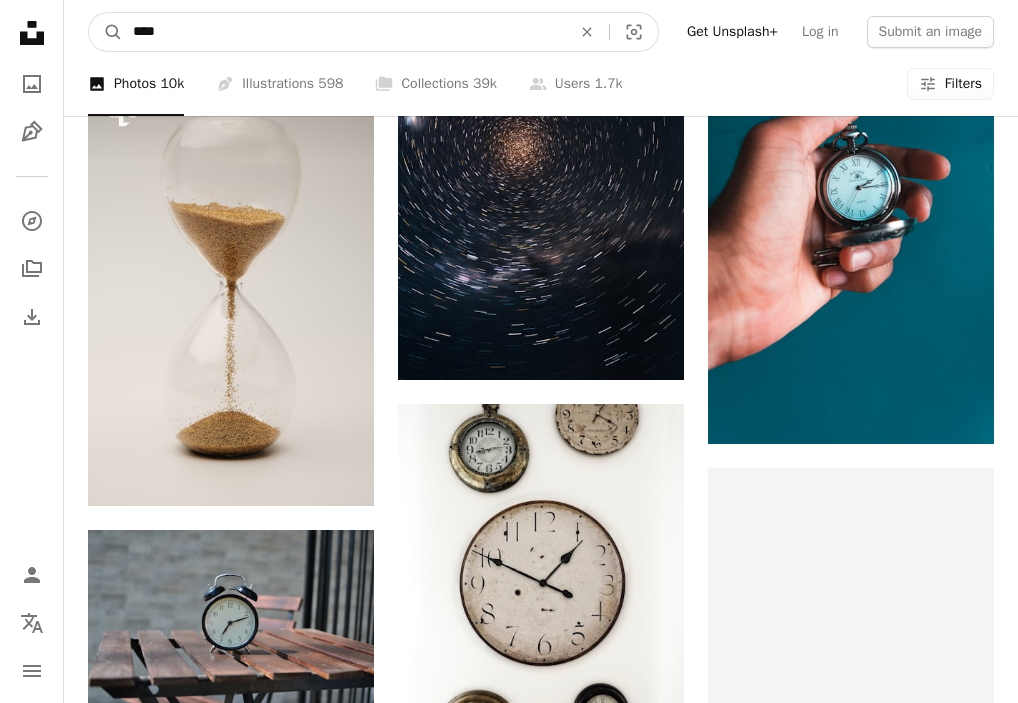 drag, startPoint x: 245, startPoint y: 35, endPoint x: 124, endPoint y: 22, distance: 121.69634 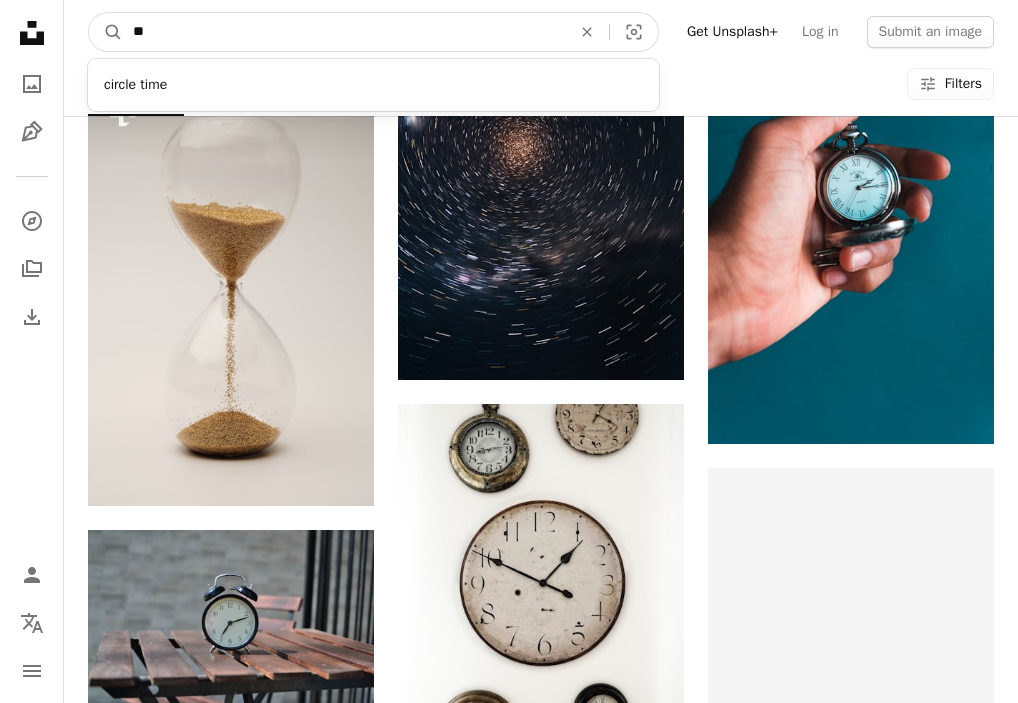 type on "*" 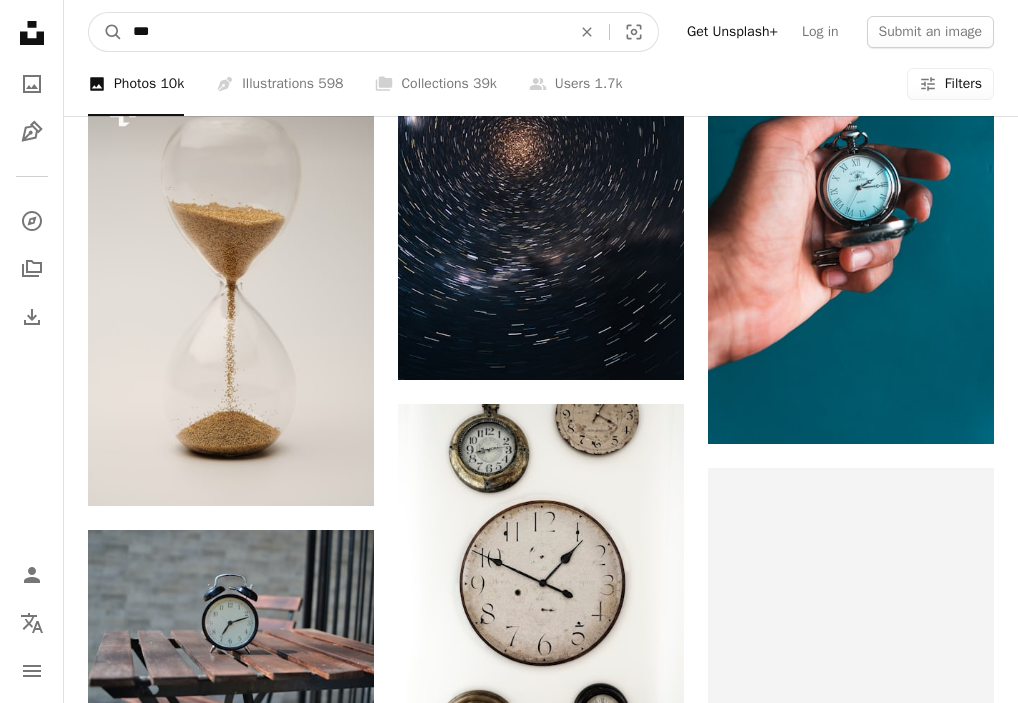 type on "****" 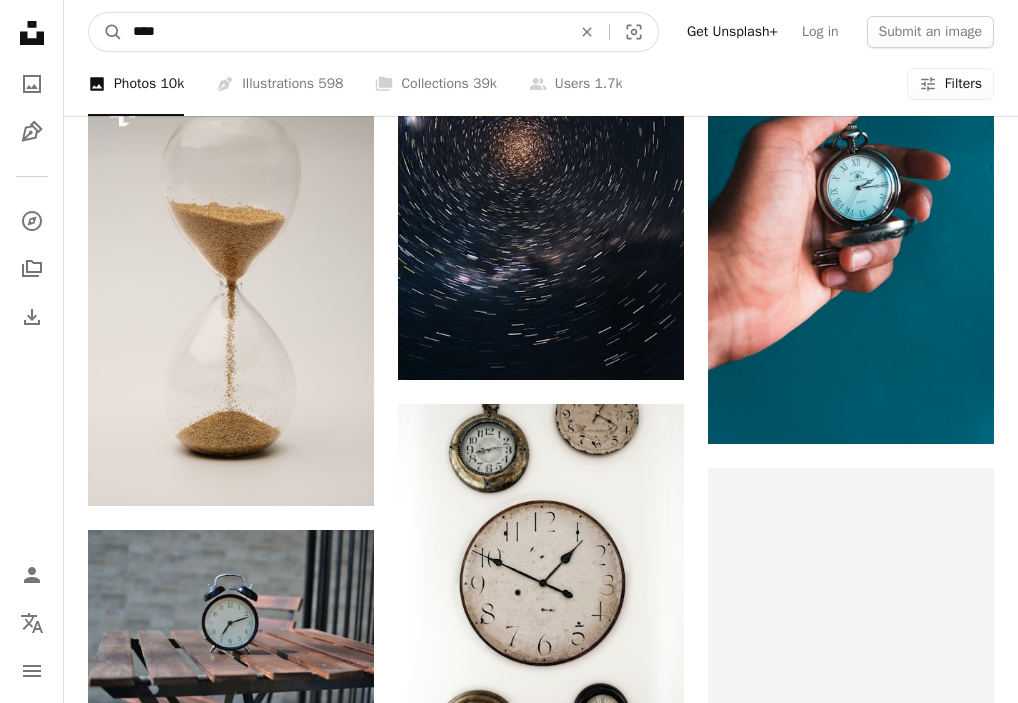 click on "A magnifying glass" at bounding box center [106, 32] 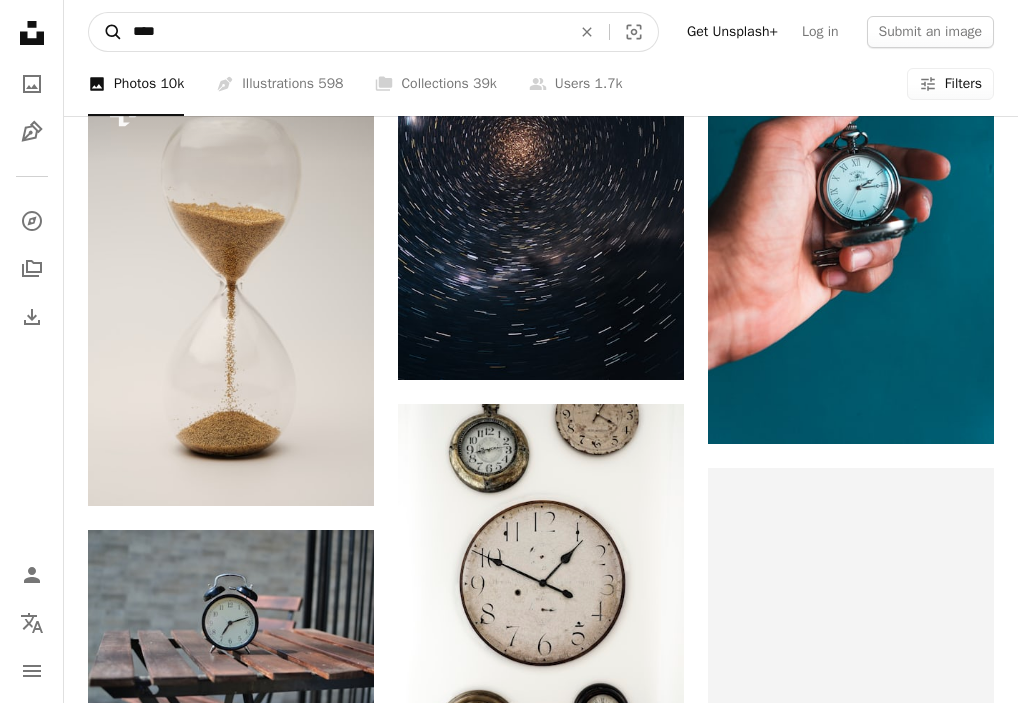 click on "A magnifying glass" 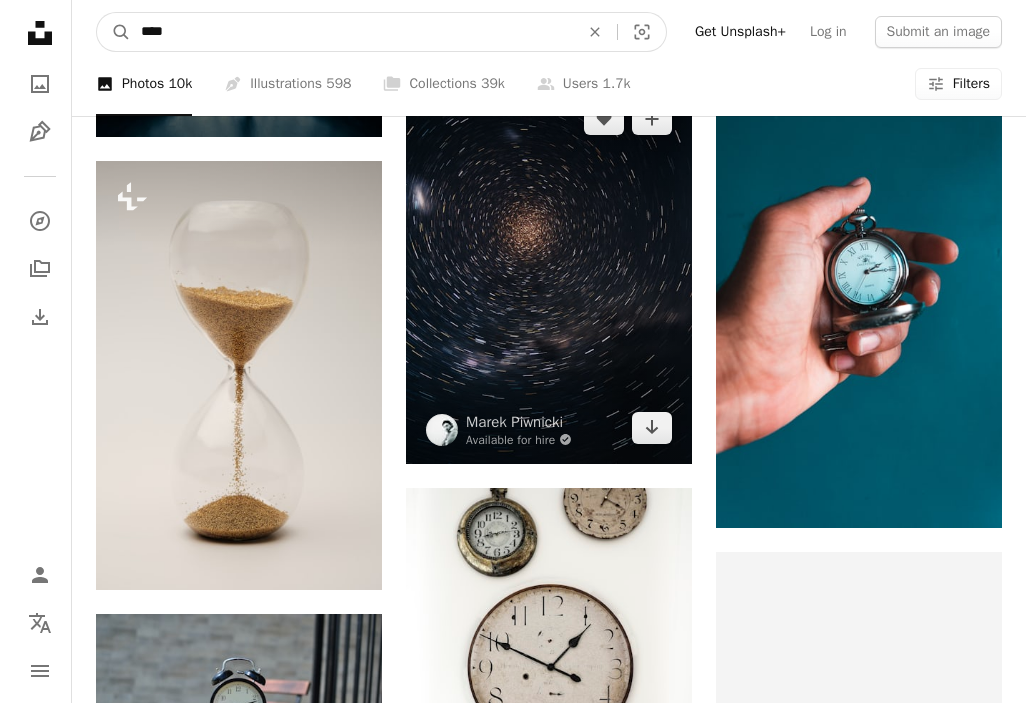 scroll, scrollTop: 6300, scrollLeft: 0, axis: vertical 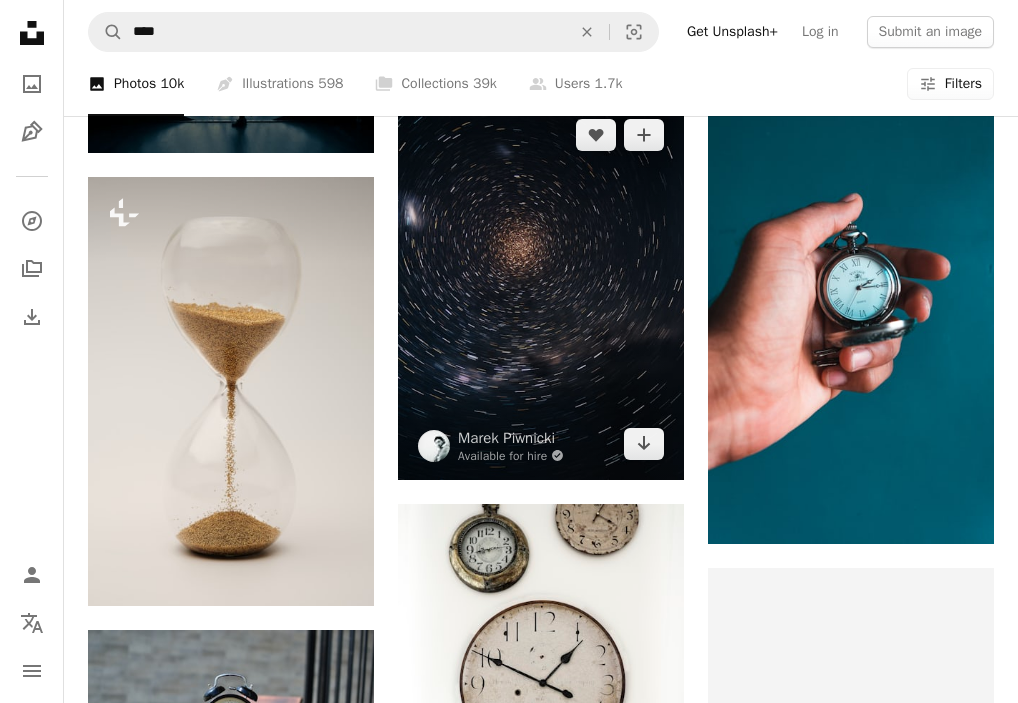 click at bounding box center [541, 289] 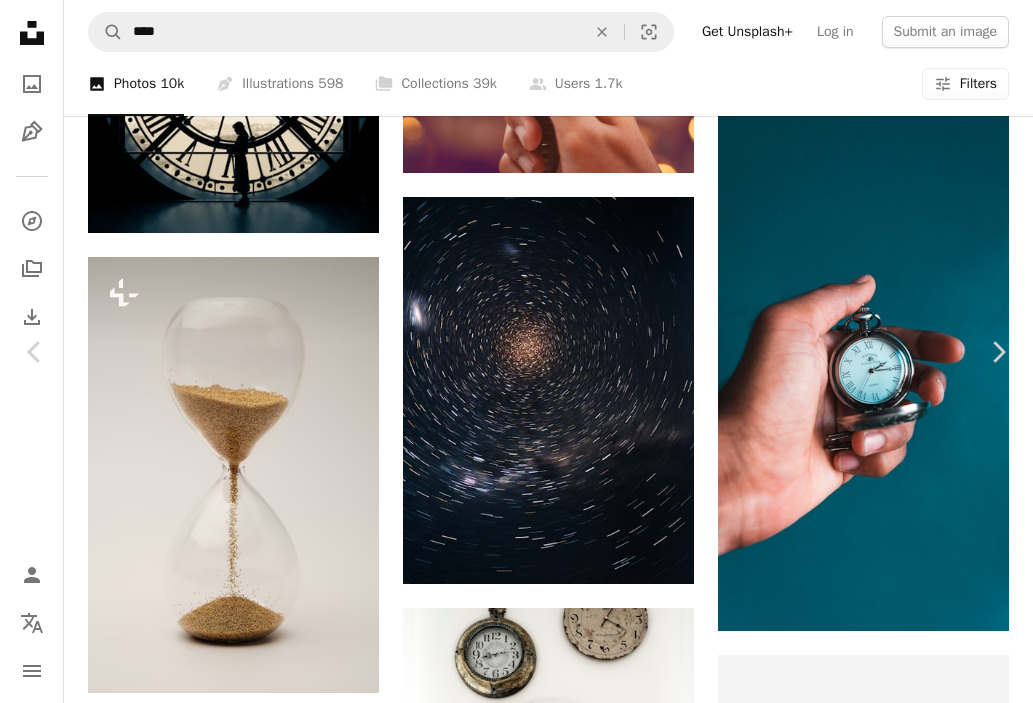scroll, scrollTop: 7400, scrollLeft: 0, axis: vertical 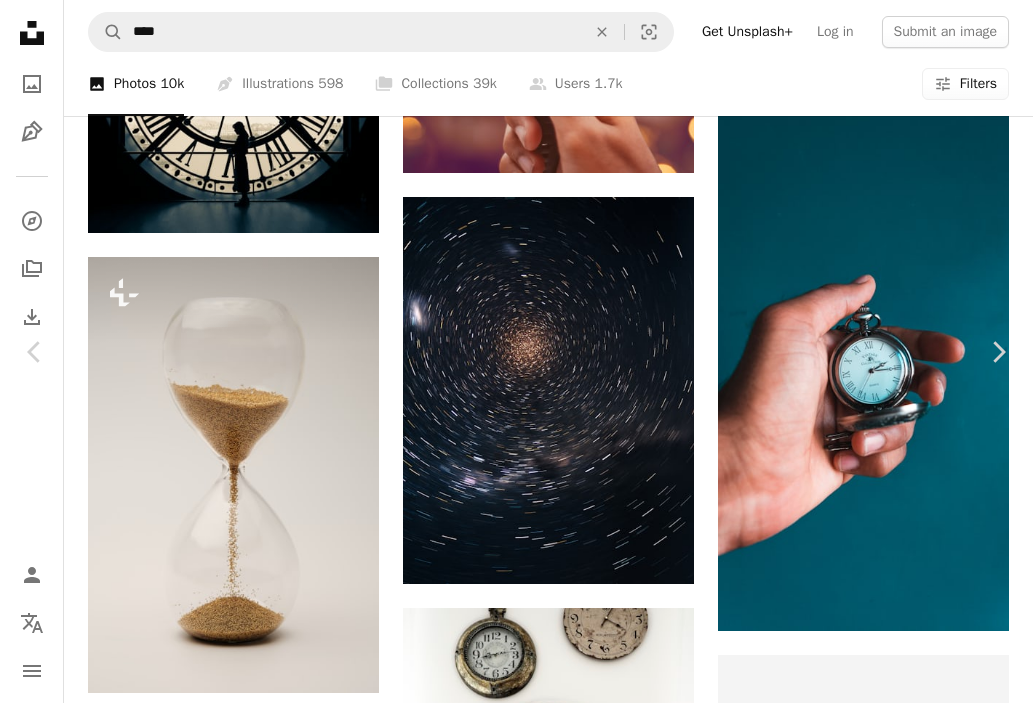 click on "An X shape" at bounding box center [20, 20] 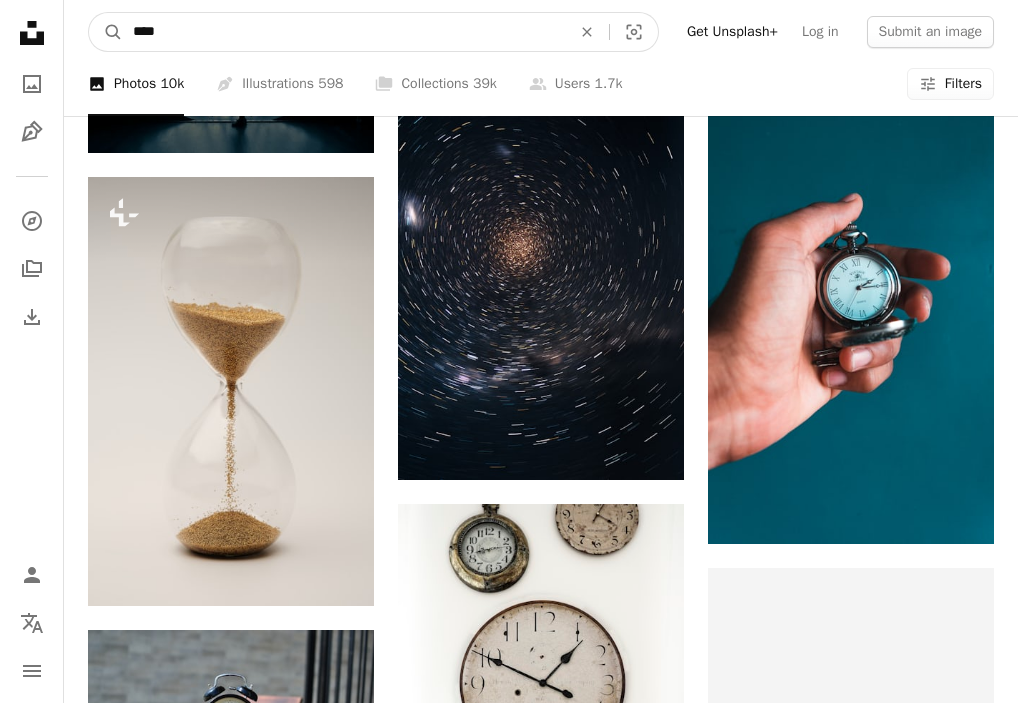 click on "****" at bounding box center [344, 32] 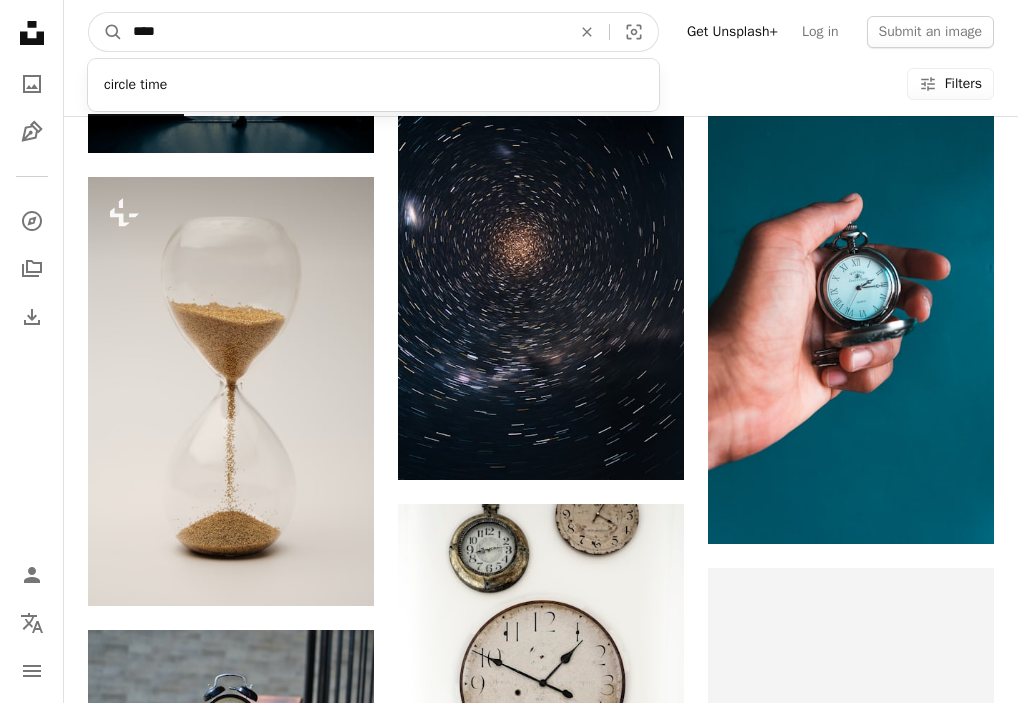 drag, startPoint x: 298, startPoint y: 33, endPoint x: 129, endPoint y: 27, distance: 169.10648 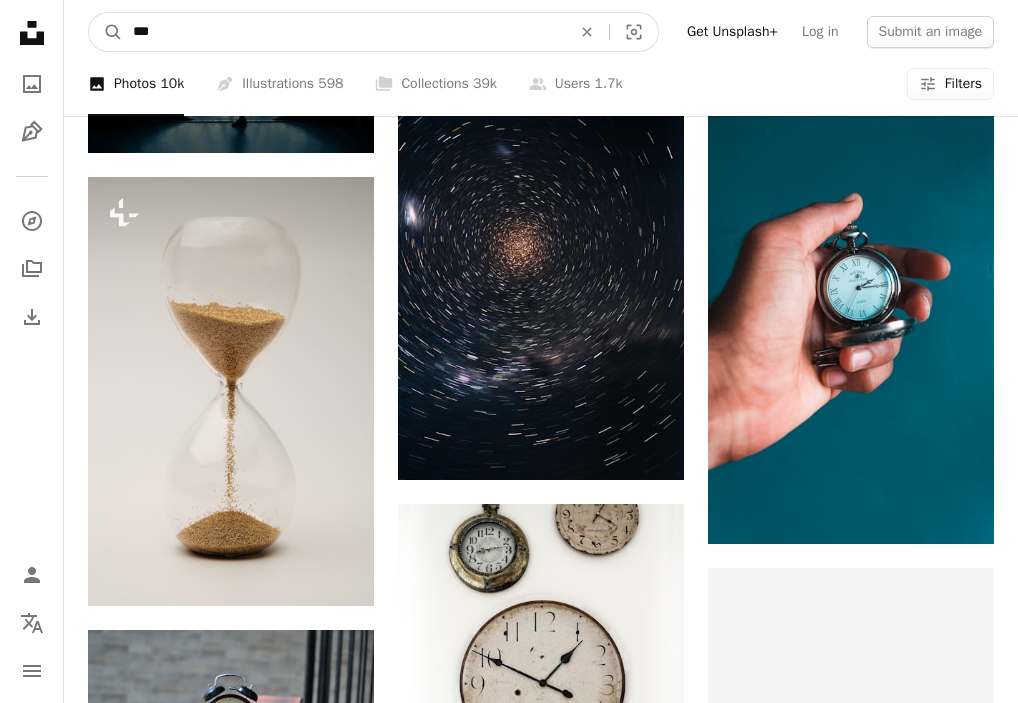 type on "****" 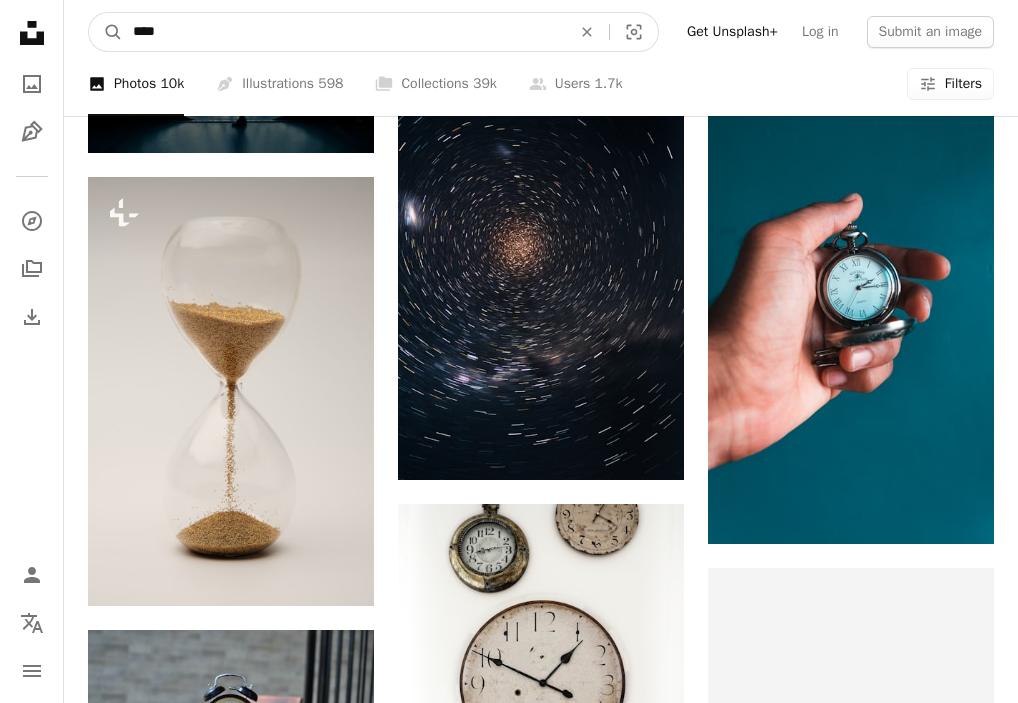 click on "A magnifying glass" at bounding box center (106, 32) 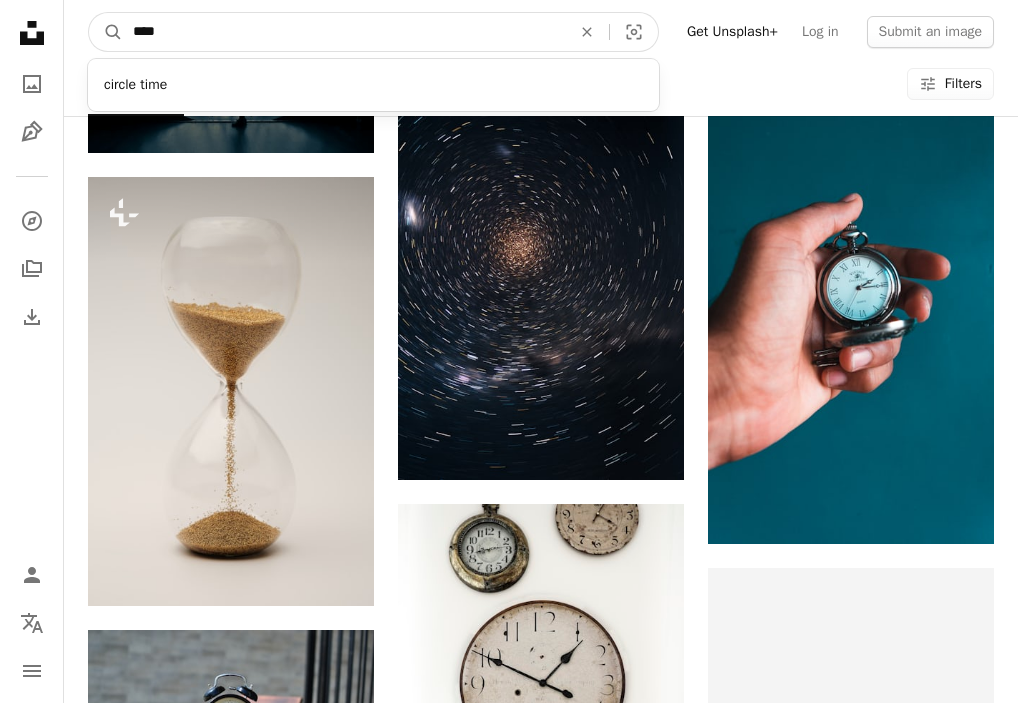 click on "****" at bounding box center [344, 32] 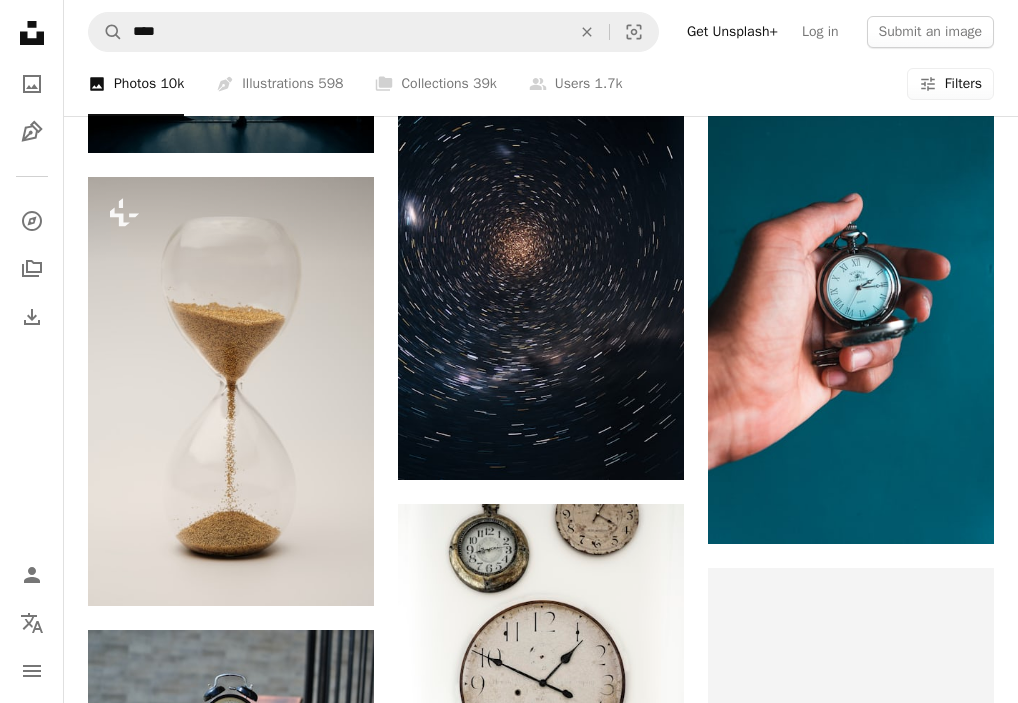 click on "Unsplash logo Unsplash Home" 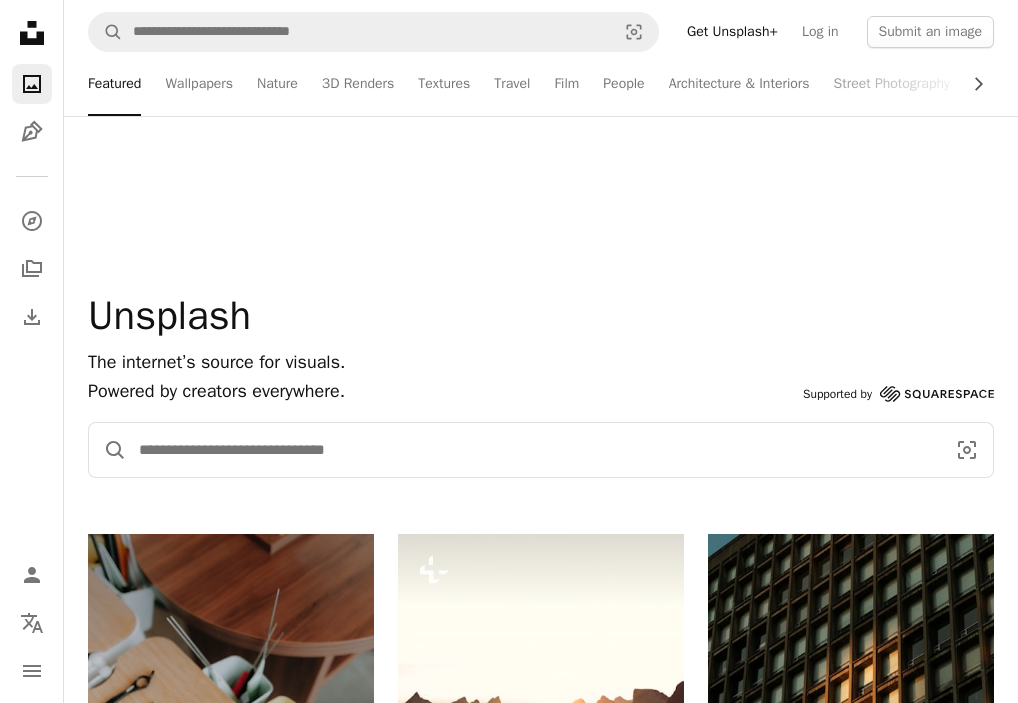 click at bounding box center (534, 450) 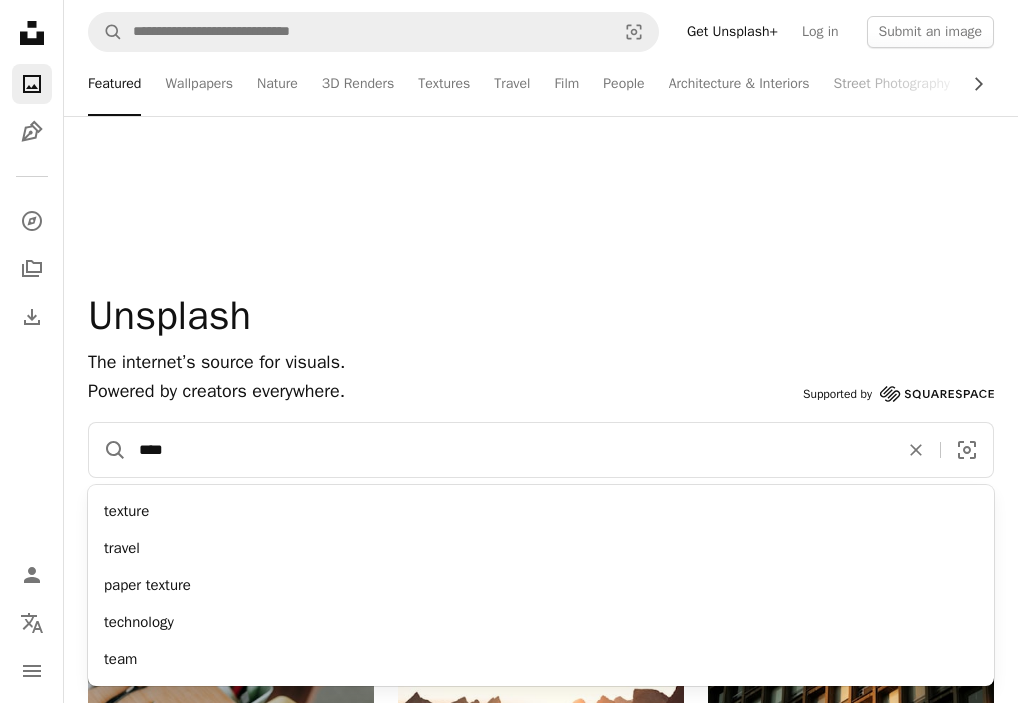type on "****" 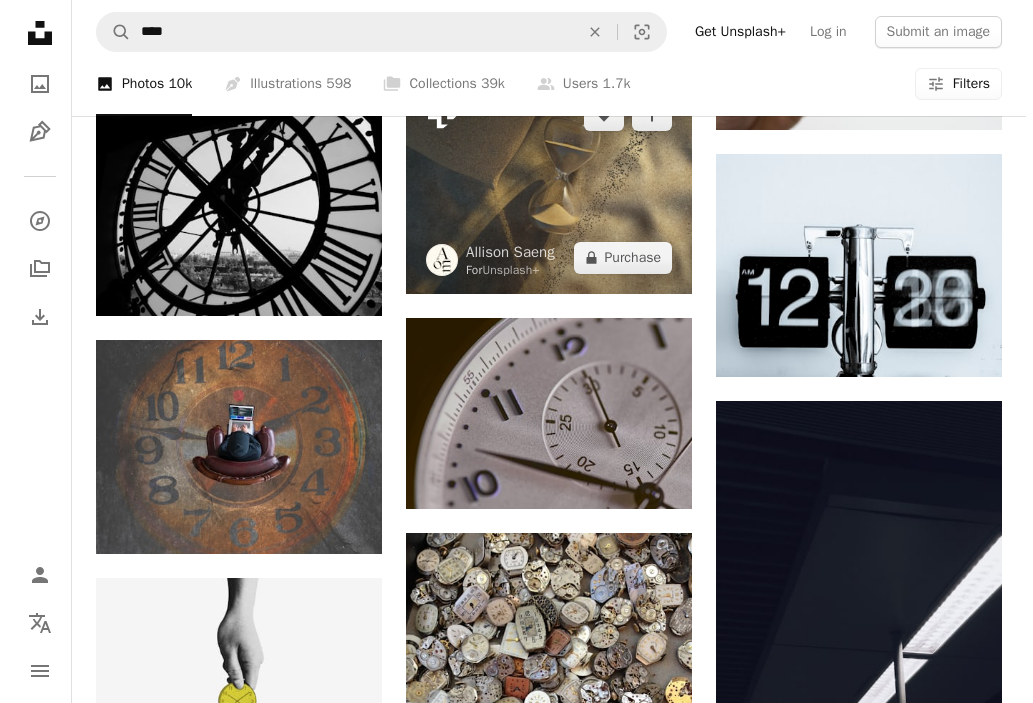 scroll, scrollTop: 1200, scrollLeft: 0, axis: vertical 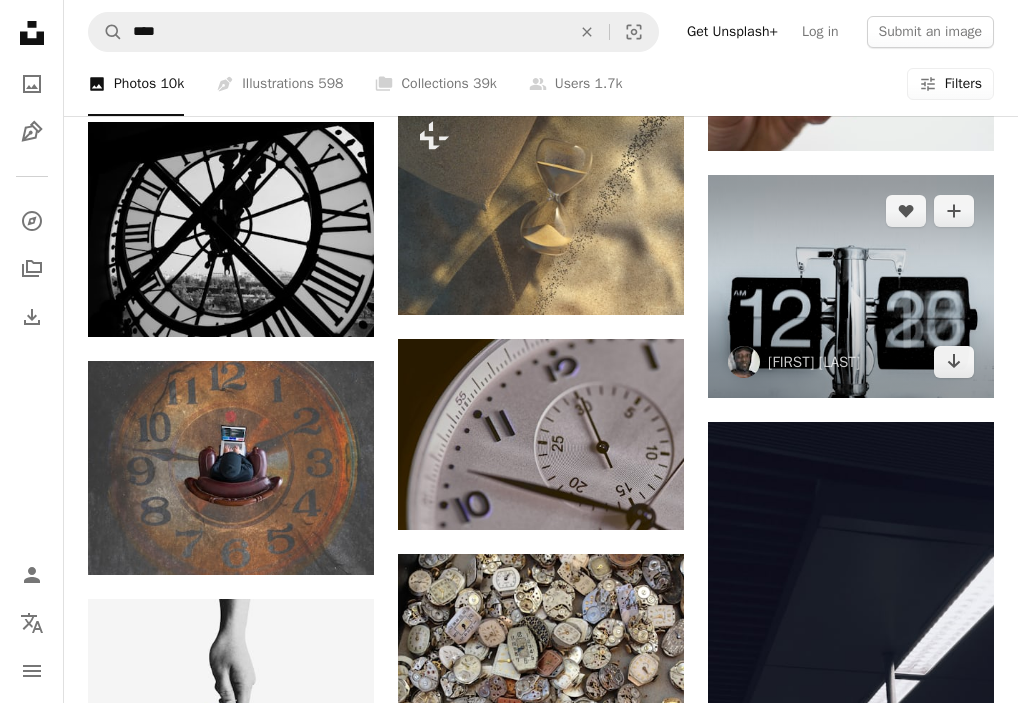 click at bounding box center [851, 286] 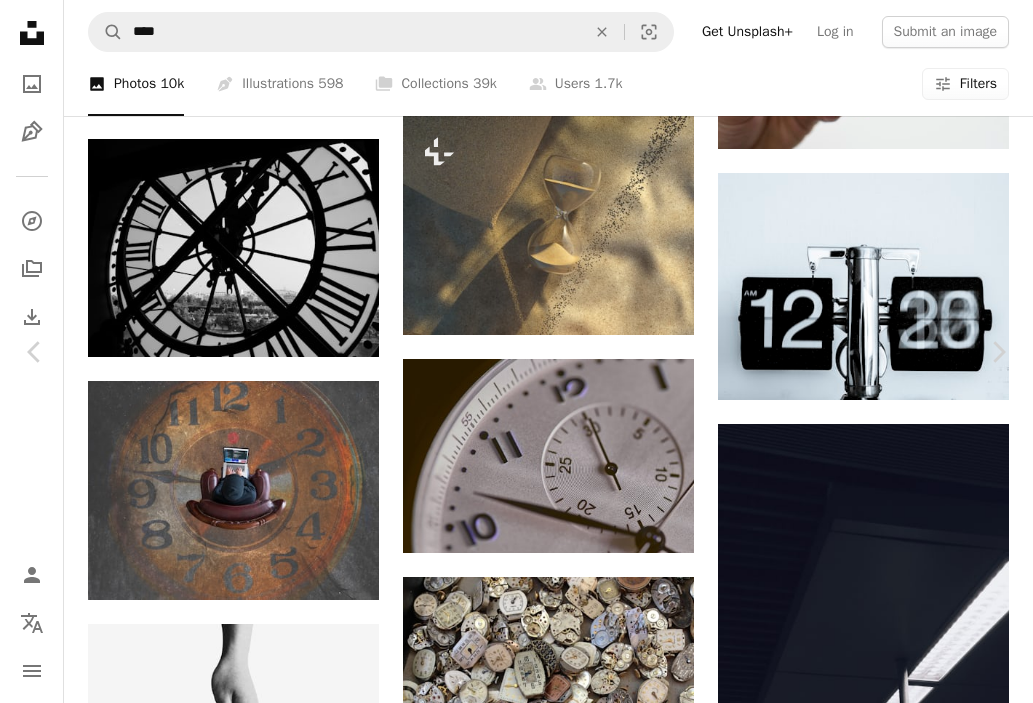 scroll, scrollTop: 1300, scrollLeft: 0, axis: vertical 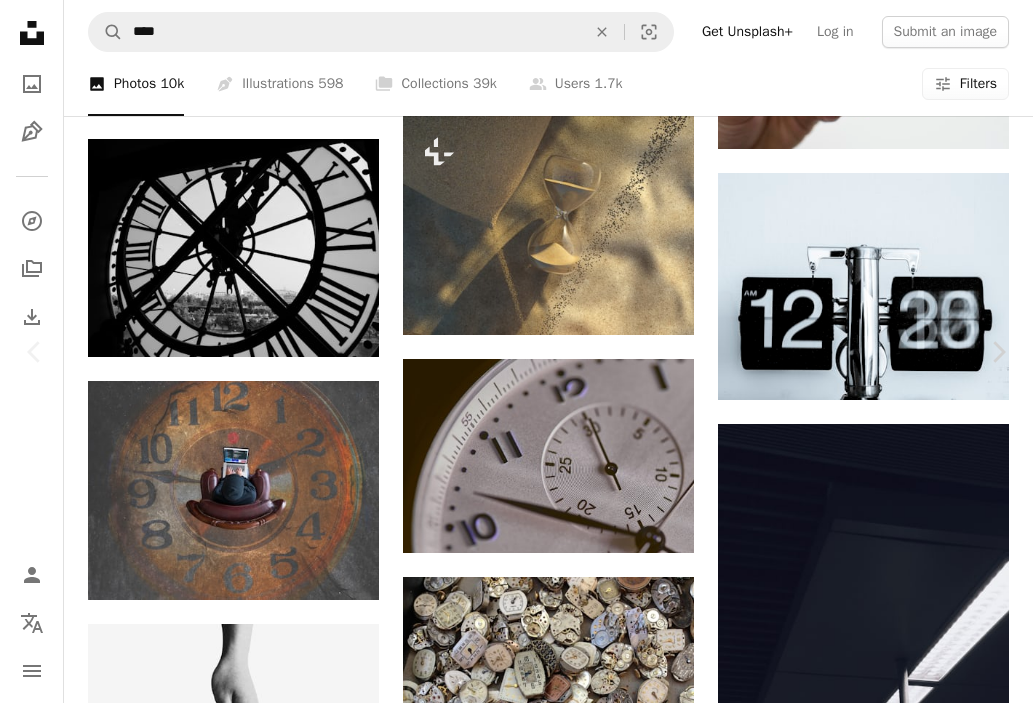 click at bounding box center [295, 13403] 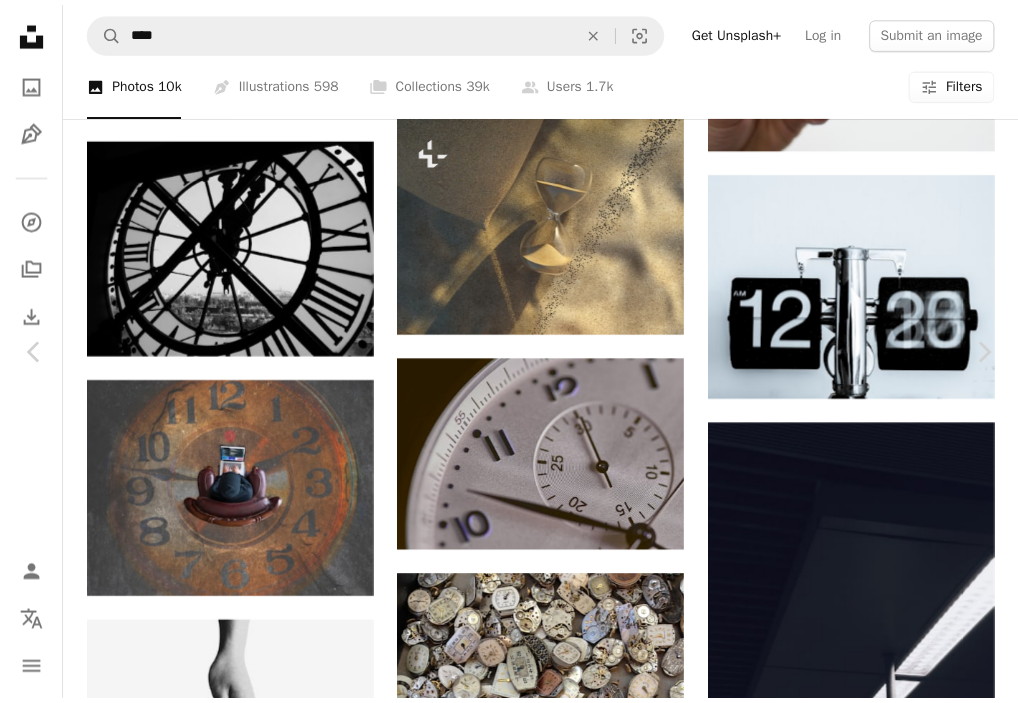 scroll, scrollTop: 0, scrollLeft: 0, axis: both 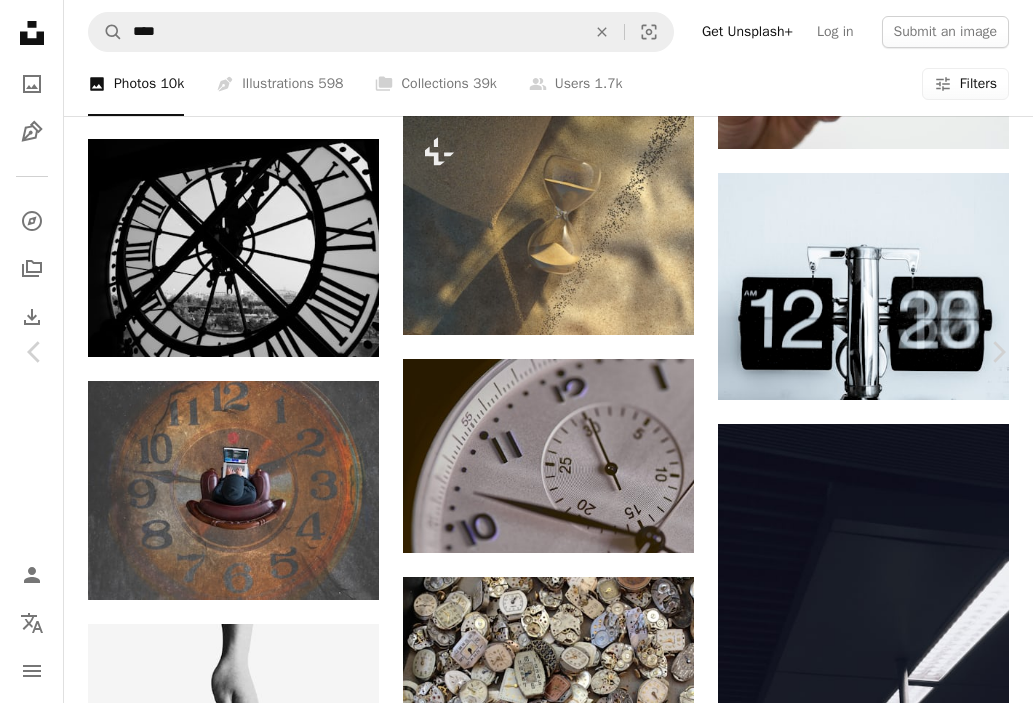 click on "An X shape" at bounding box center [20, 20] 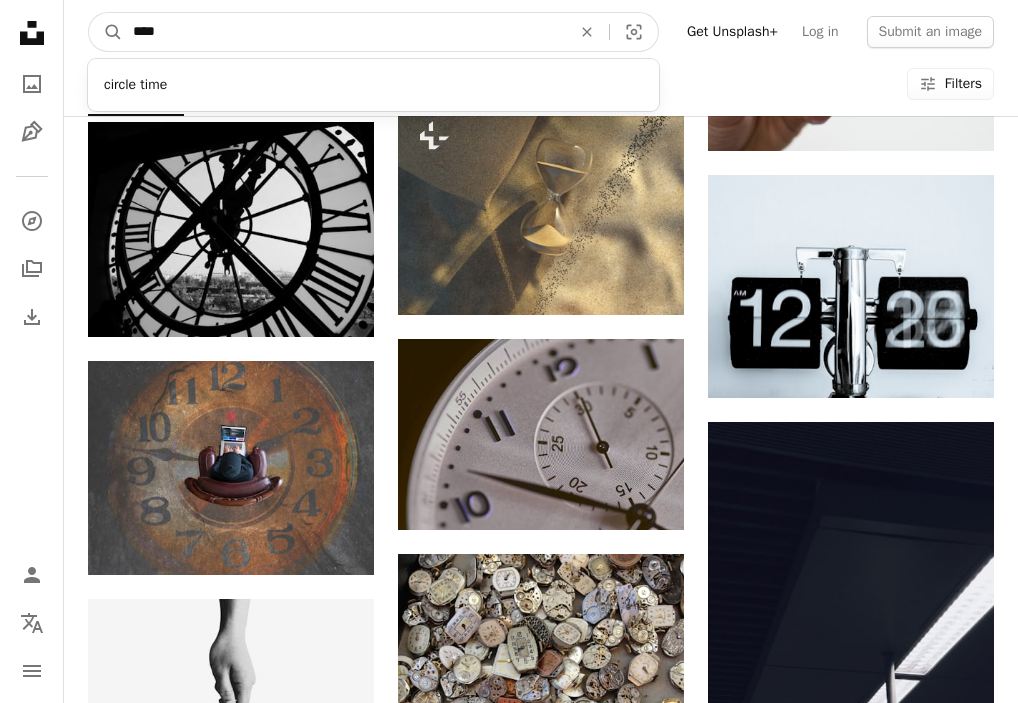 drag, startPoint x: 265, startPoint y: 40, endPoint x: 133, endPoint y: 51, distance: 132.45753 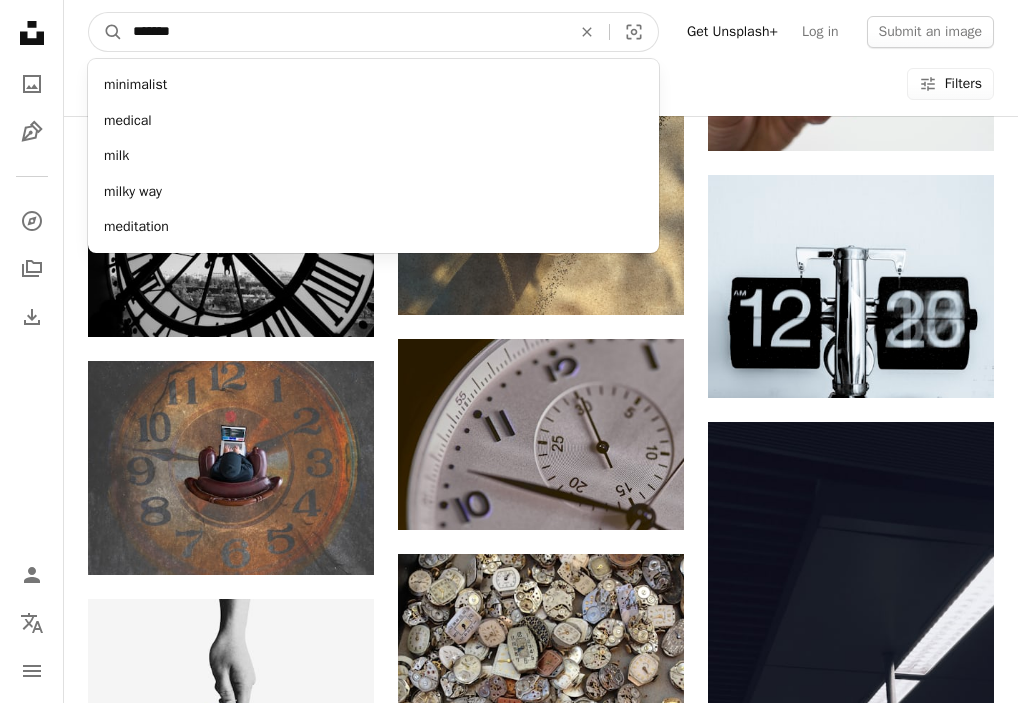 type on "********" 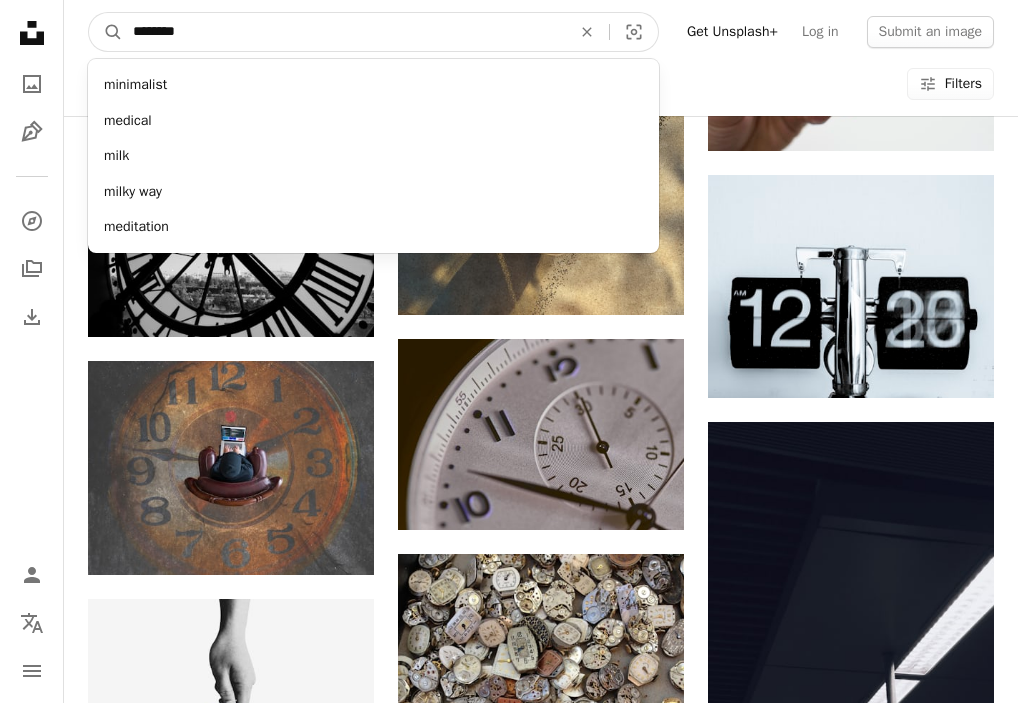 click on "A magnifying glass" at bounding box center [106, 32] 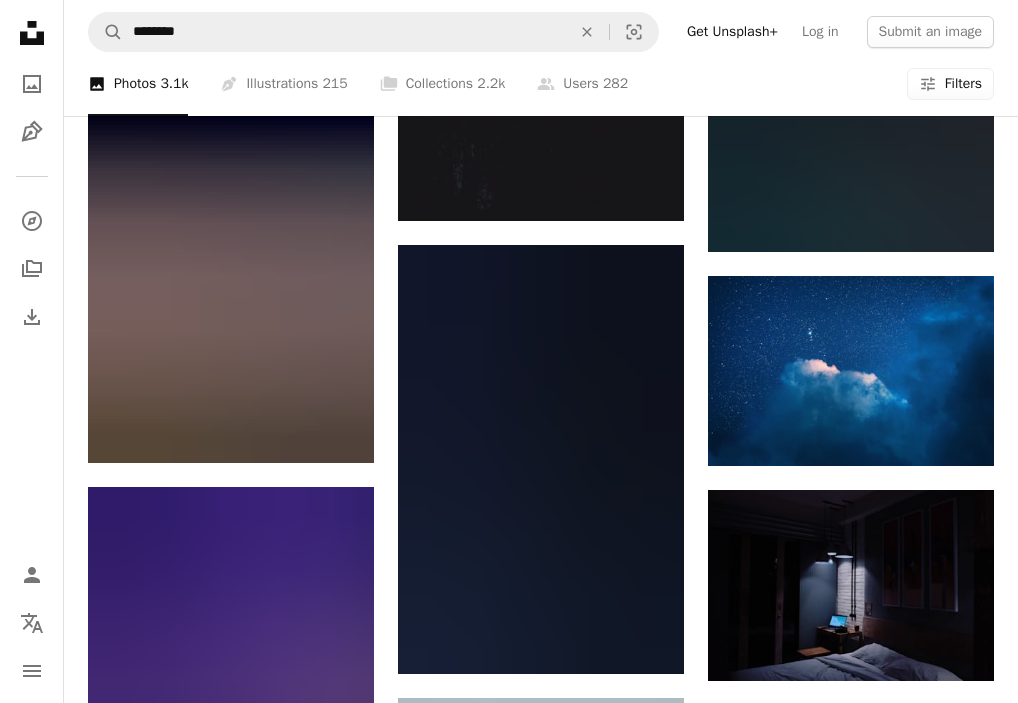 scroll, scrollTop: 700, scrollLeft: 0, axis: vertical 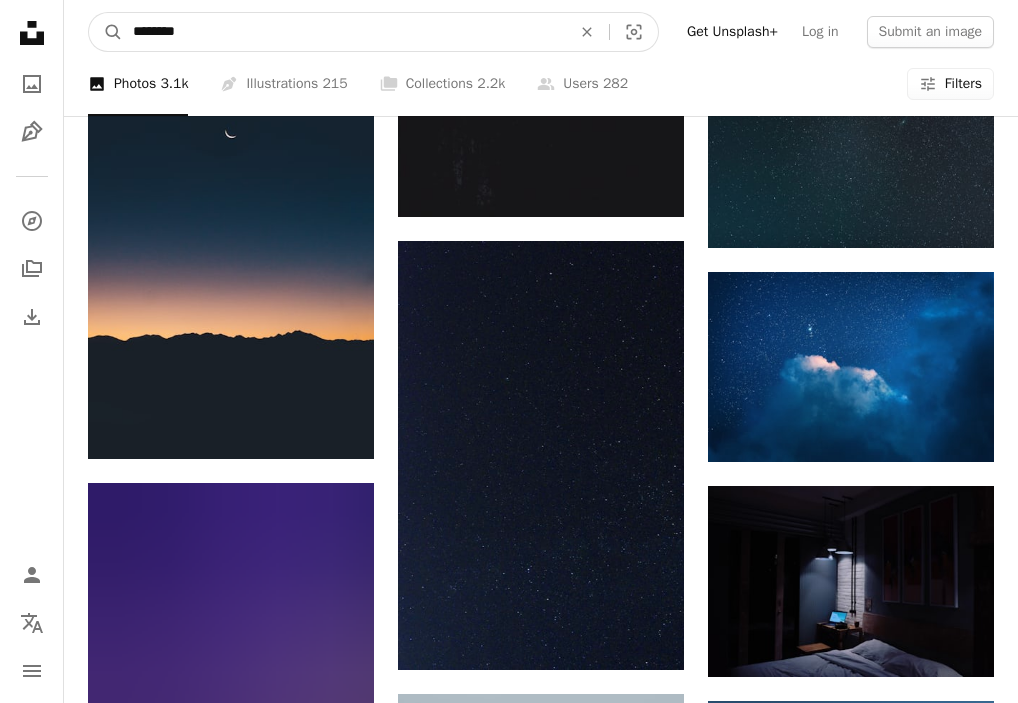 drag, startPoint x: 252, startPoint y: 24, endPoint x: 123, endPoint y: 25, distance: 129.00388 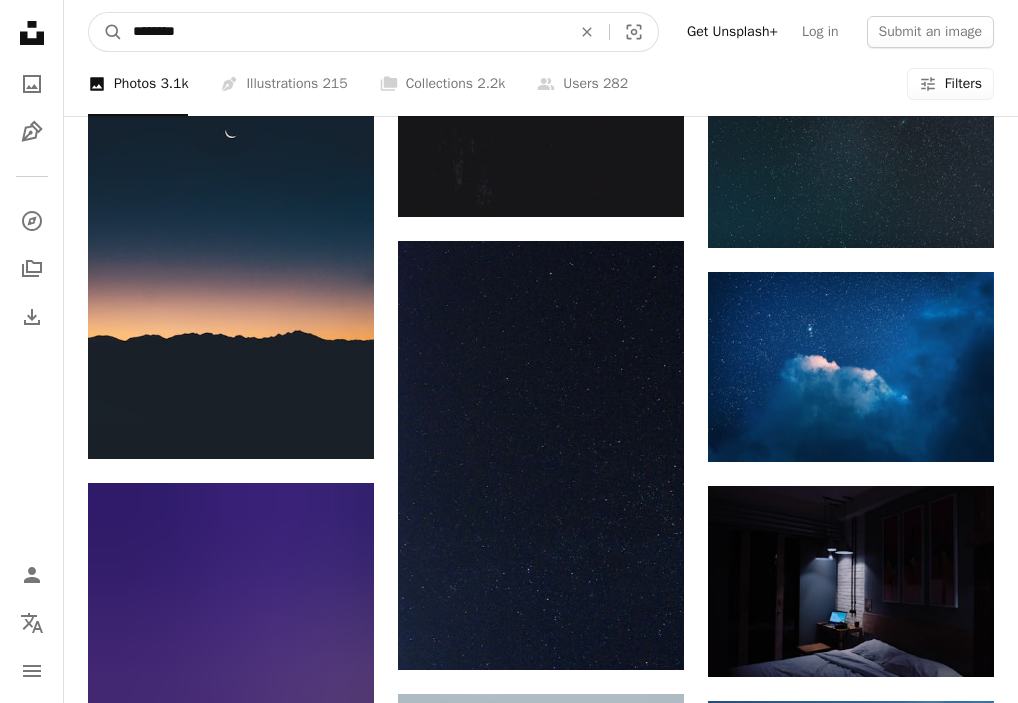click on "********" at bounding box center (344, 32) 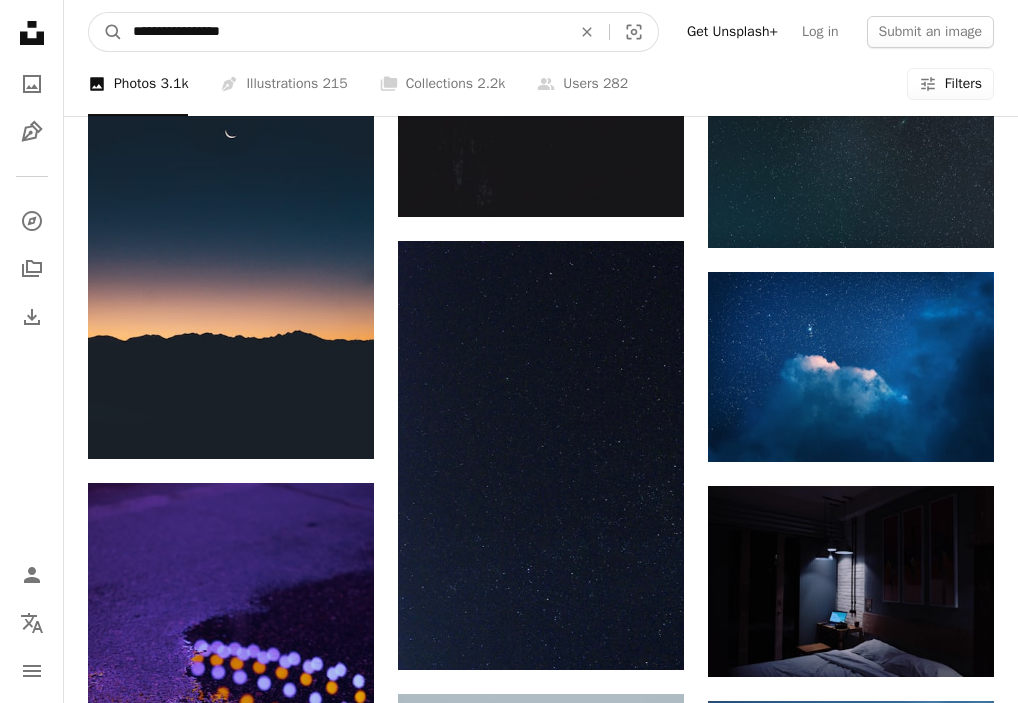 type on "**********" 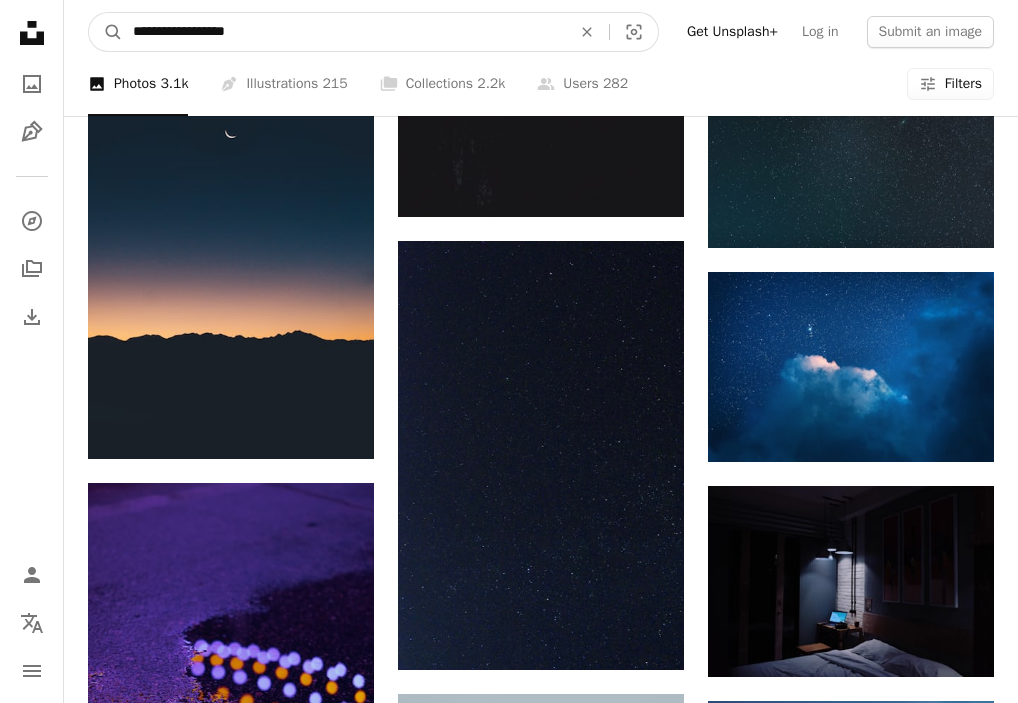 click on "A magnifying glass" at bounding box center (106, 32) 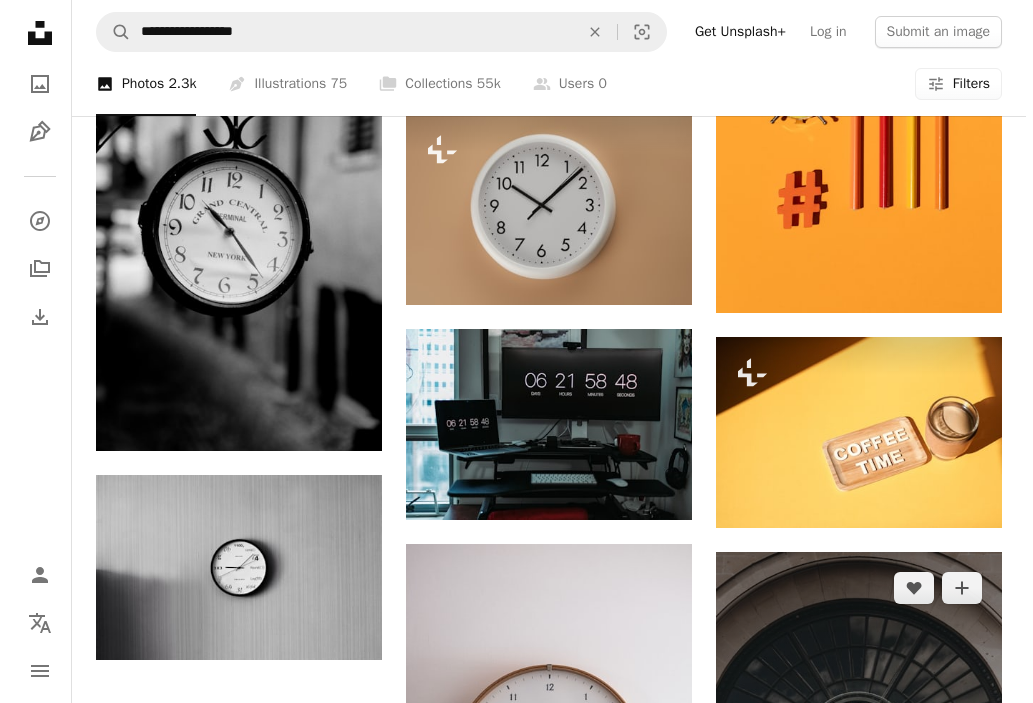 scroll, scrollTop: 1600, scrollLeft: 0, axis: vertical 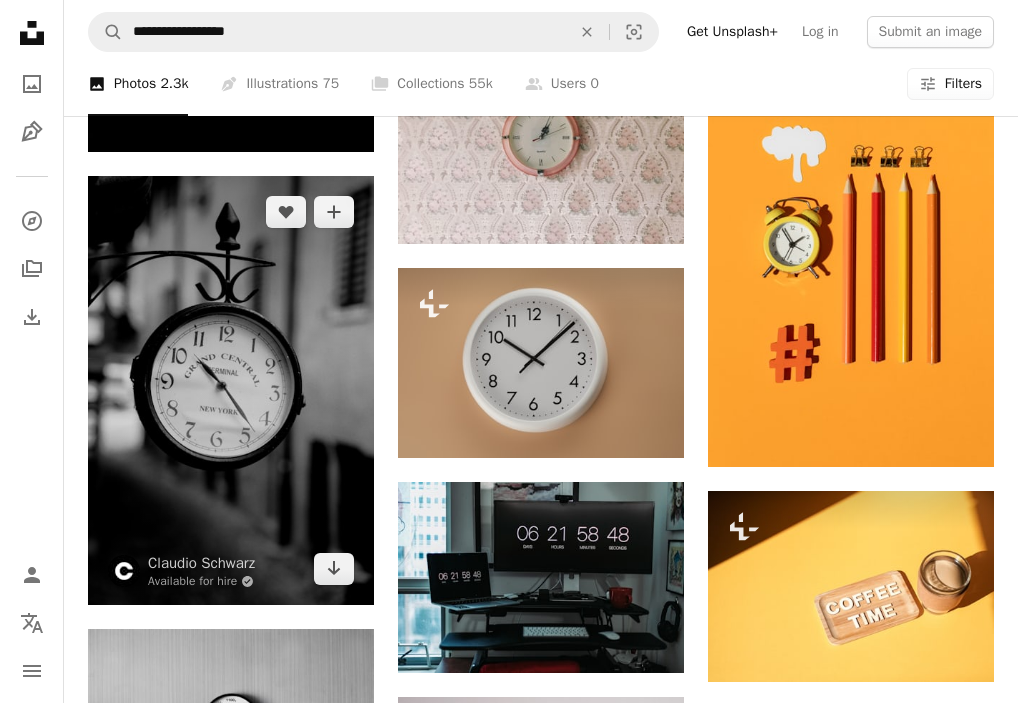 click at bounding box center [231, 390] 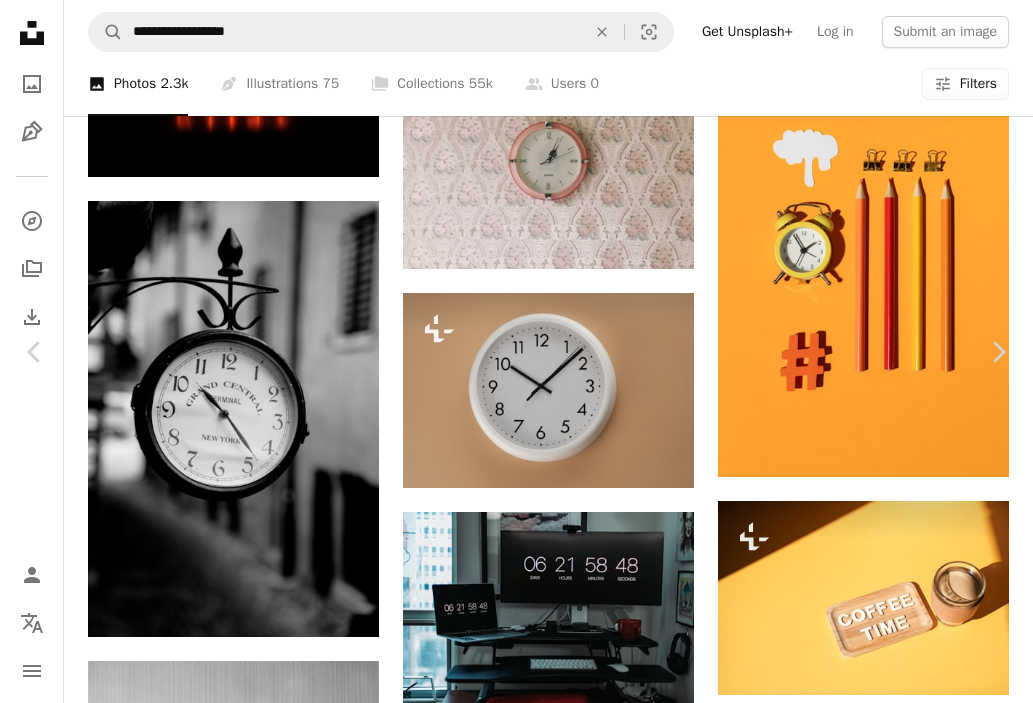 scroll, scrollTop: 7100, scrollLeft: 0, axis: vertical 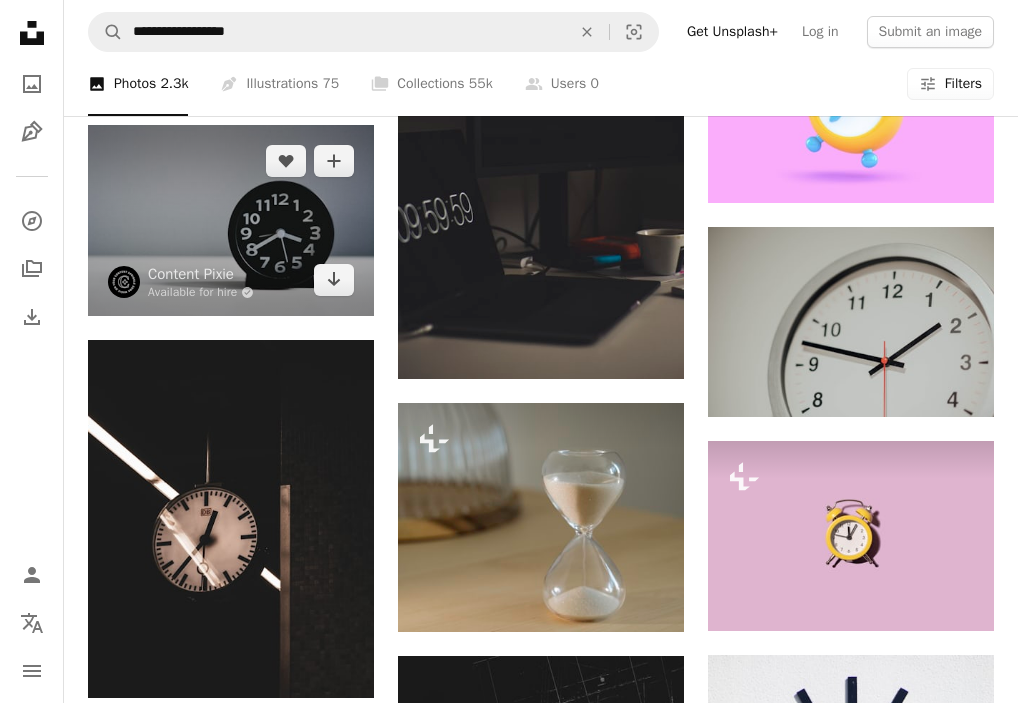 click at bounding box center (231, 220) 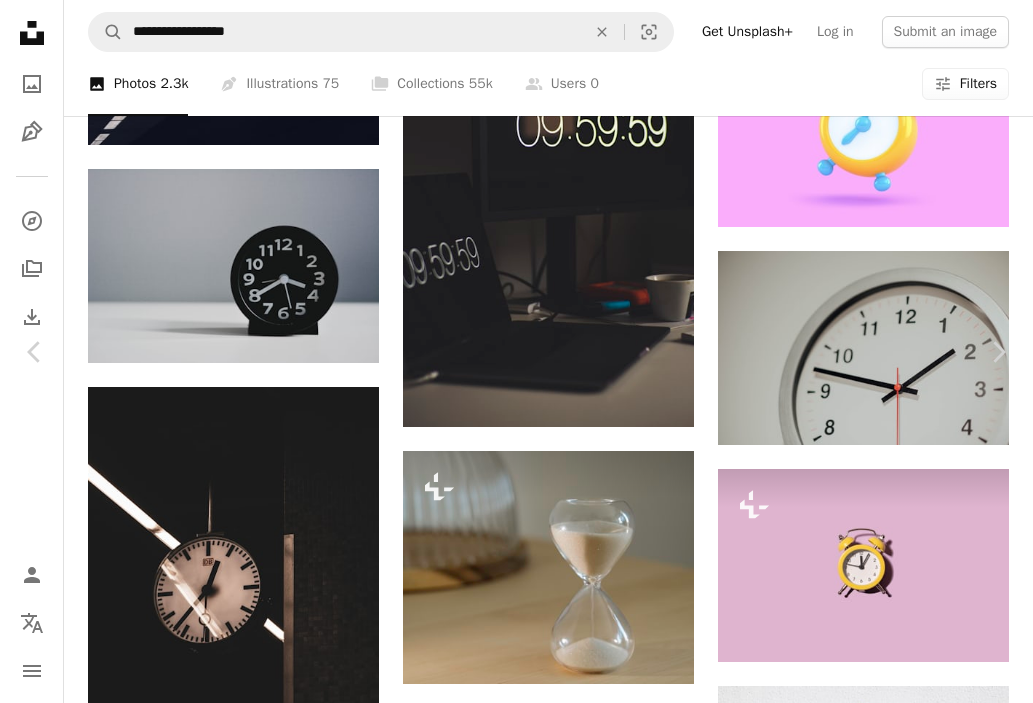 scroll, scrollTop: 1200, scrollLeft: 0, axis: vertical 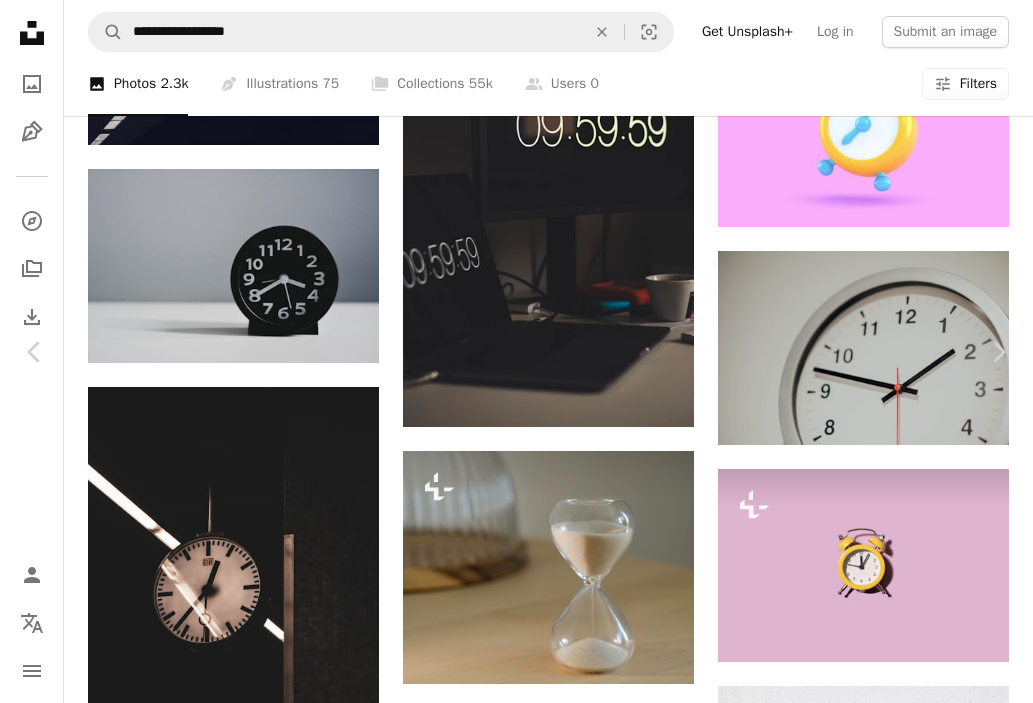 click on "An X shape" at bounding box center [20, 20] 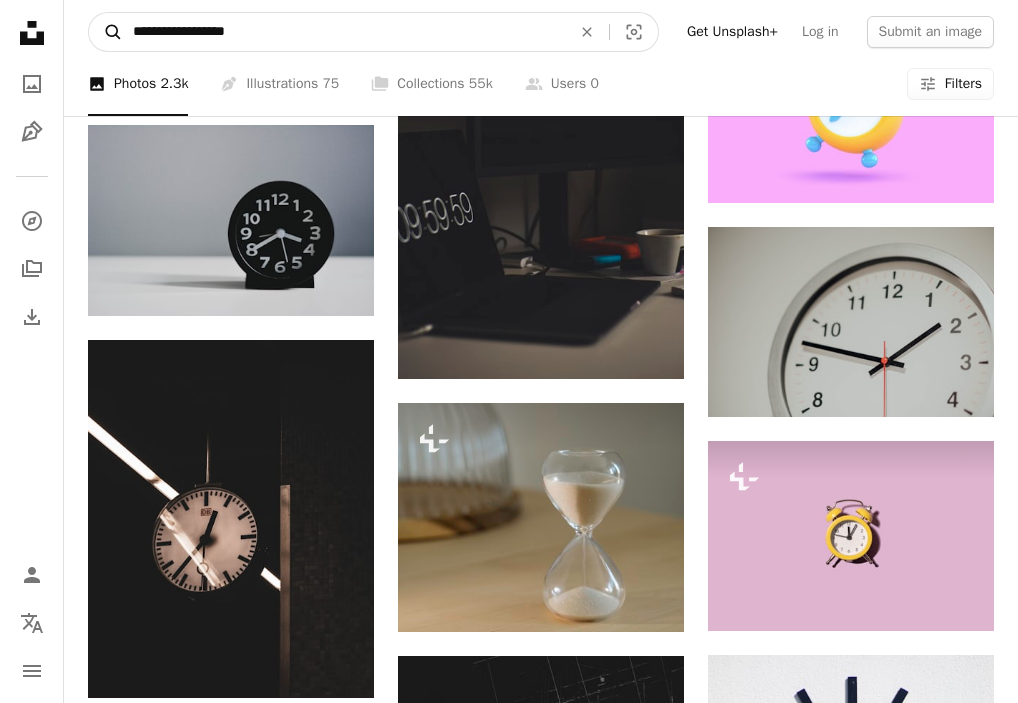 drag, startPoint x: 305, startPoint y: 42, endPoint x: 90, endPoint y: 39, distance: 215.02094 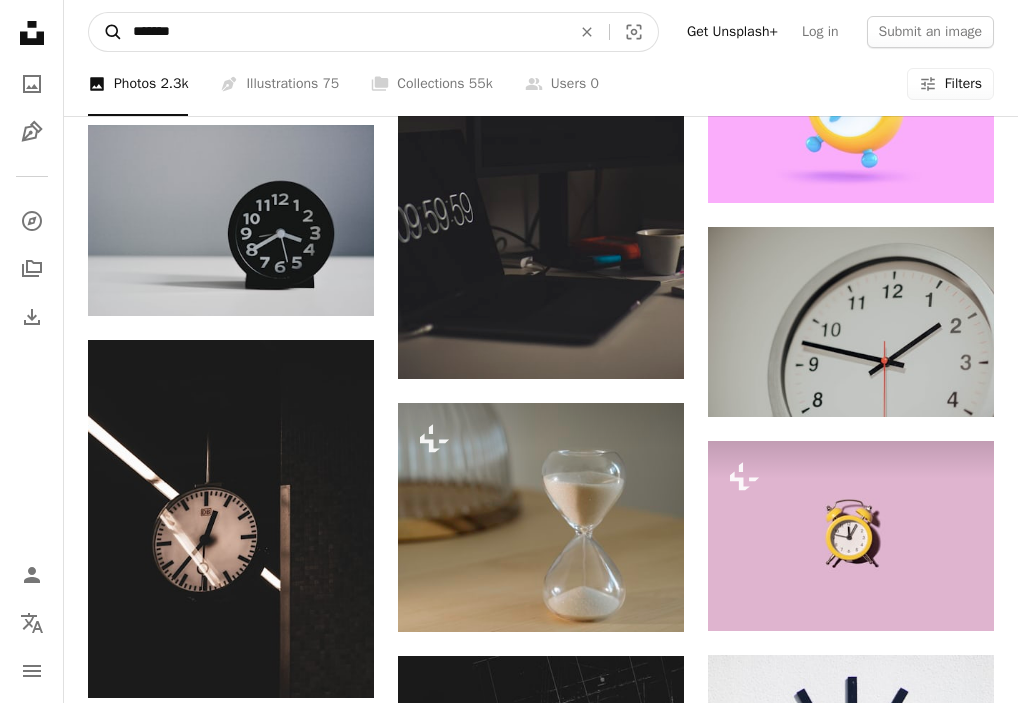 type on "********" 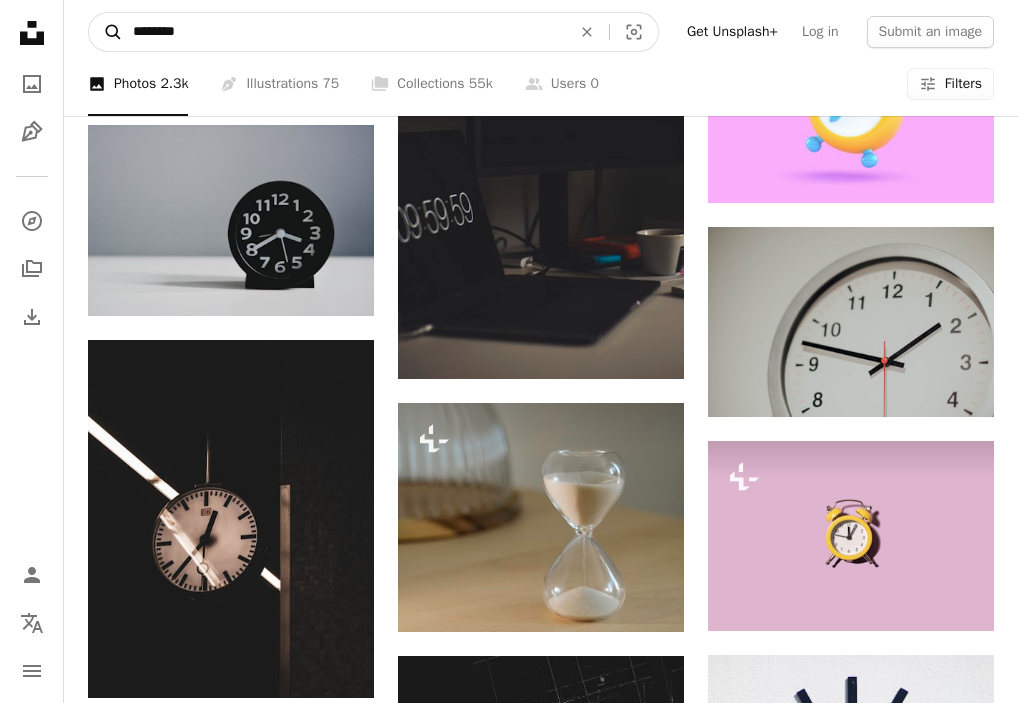 click on "A magnifying glass" at bounding box center [106, 32] 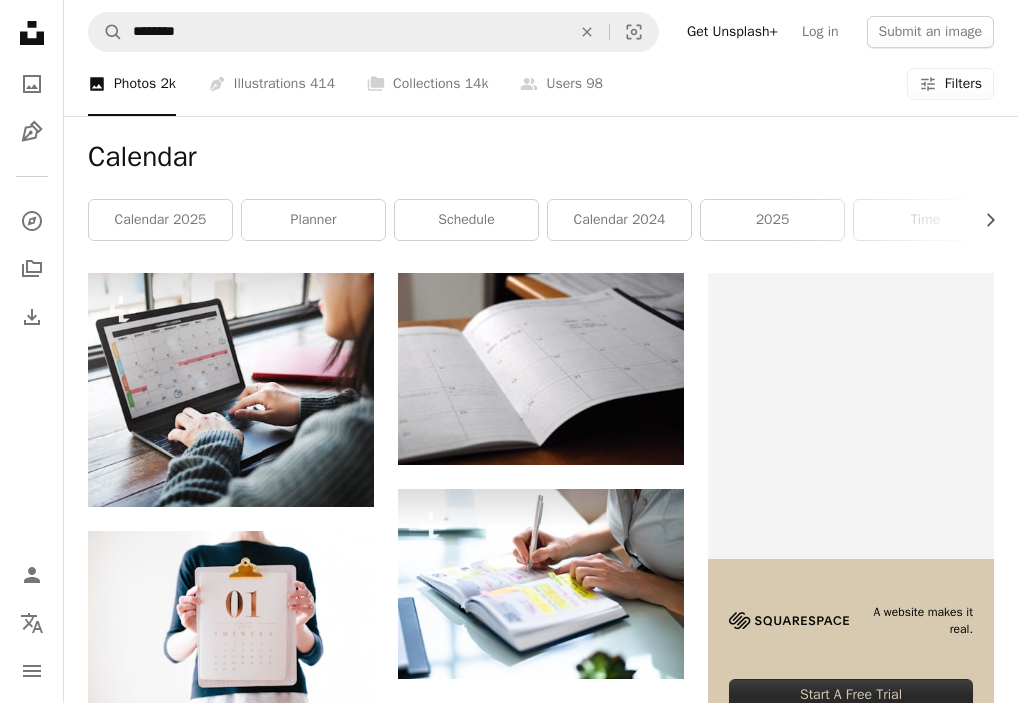 scroll, scrollTop: 0, scrollLeft: 0, axis: both 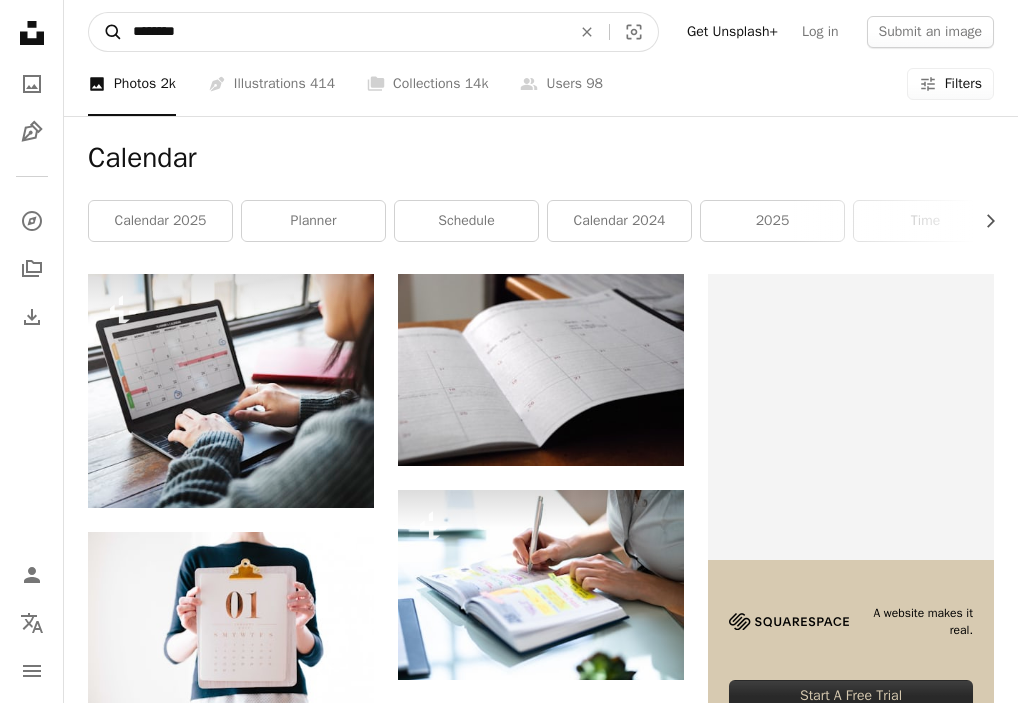 drag, startPoint x: 331, startPoint y: 29, endPoint x: 122, endPoint y: 38, distance: 209.1937 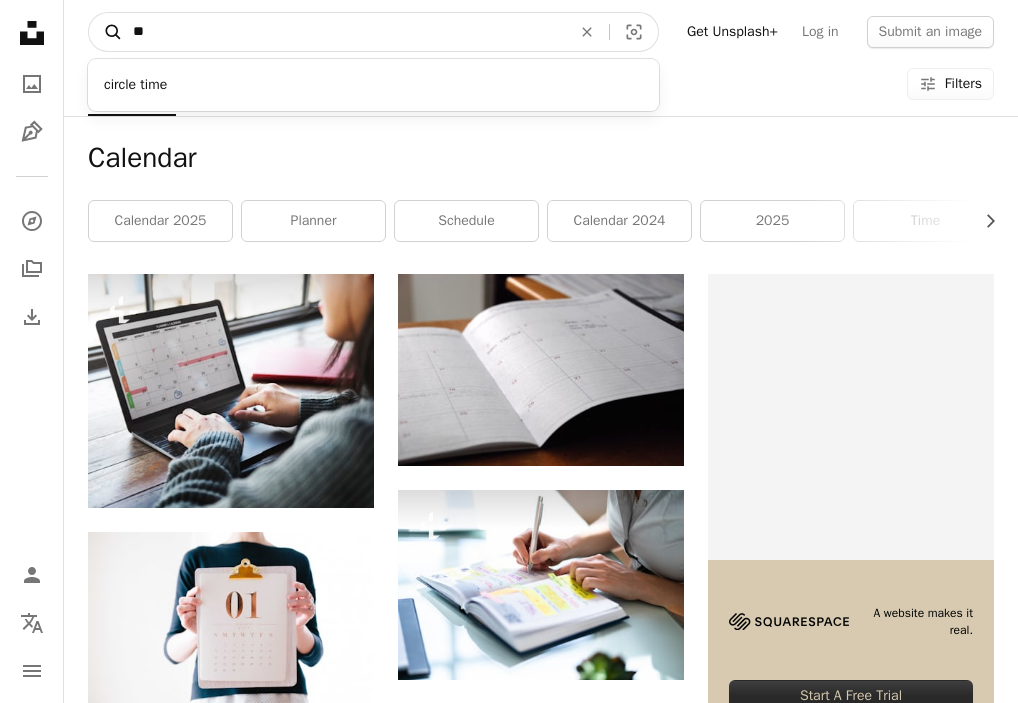 type on "*" 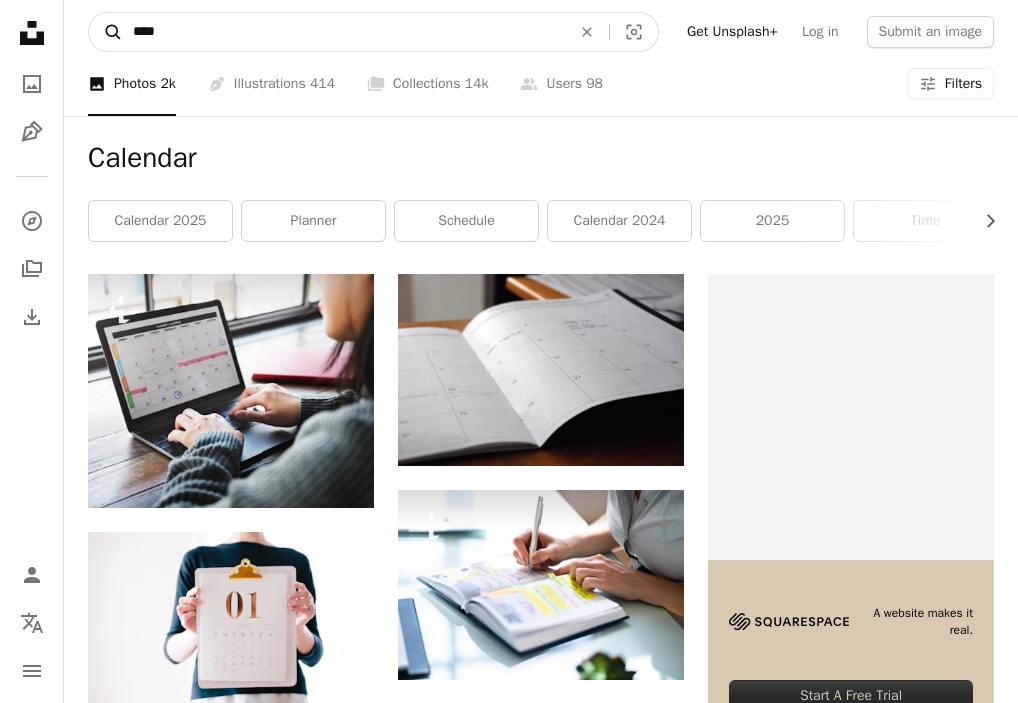 type on "*****" 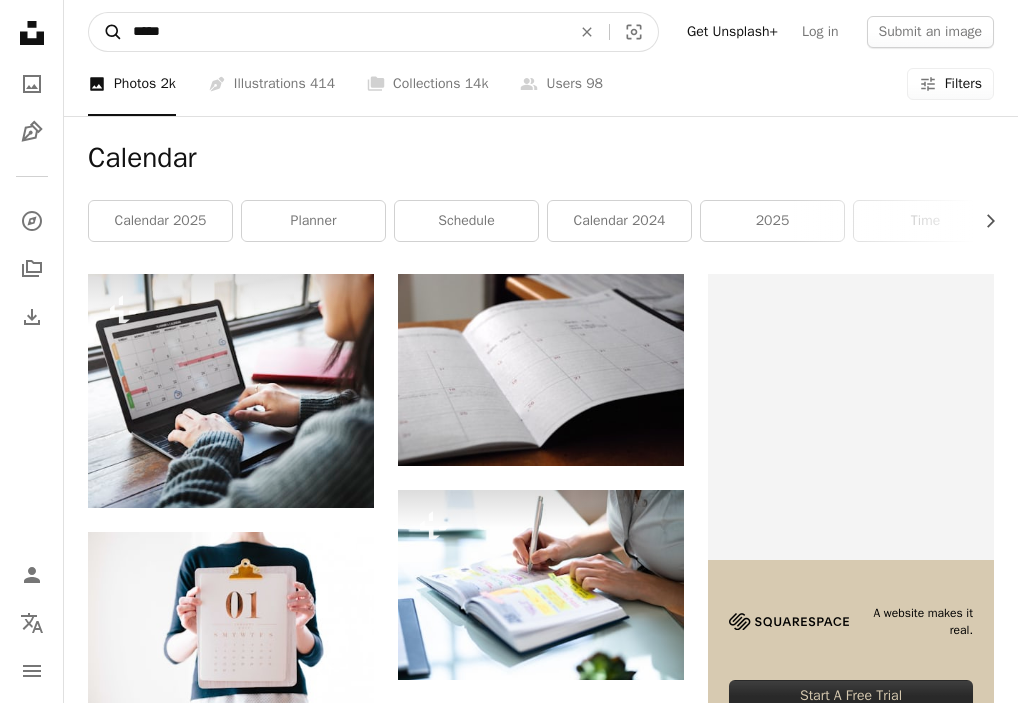 click on "A magnifying glass" at bounding box center [106, 32] 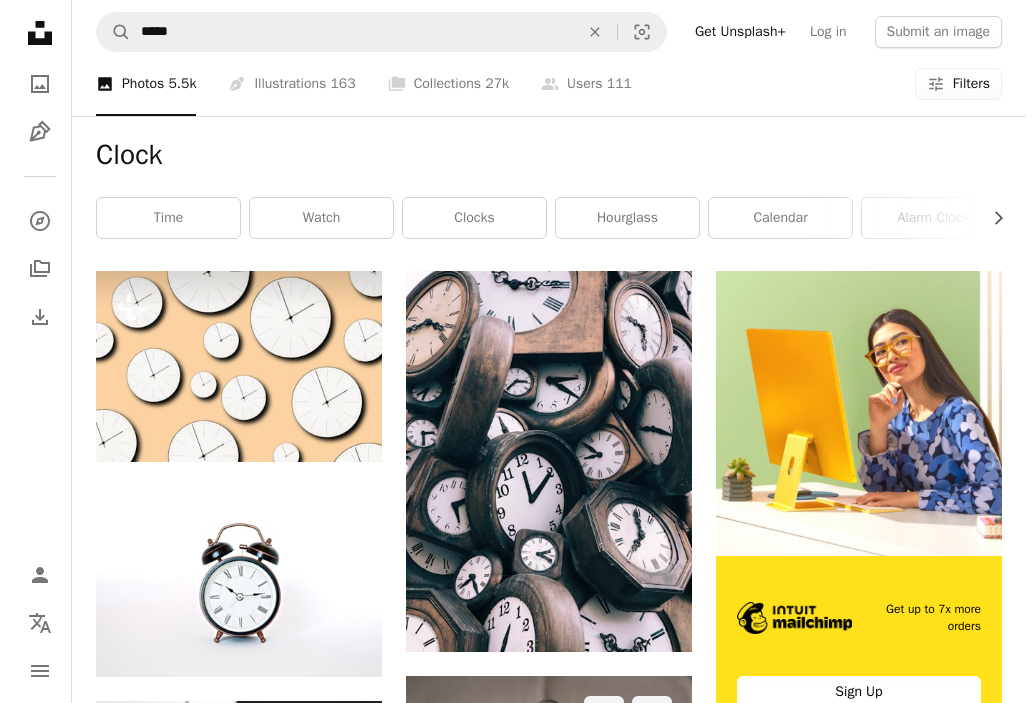 scroll, scrollTop: 0, scrollLeft: 0, axis: both 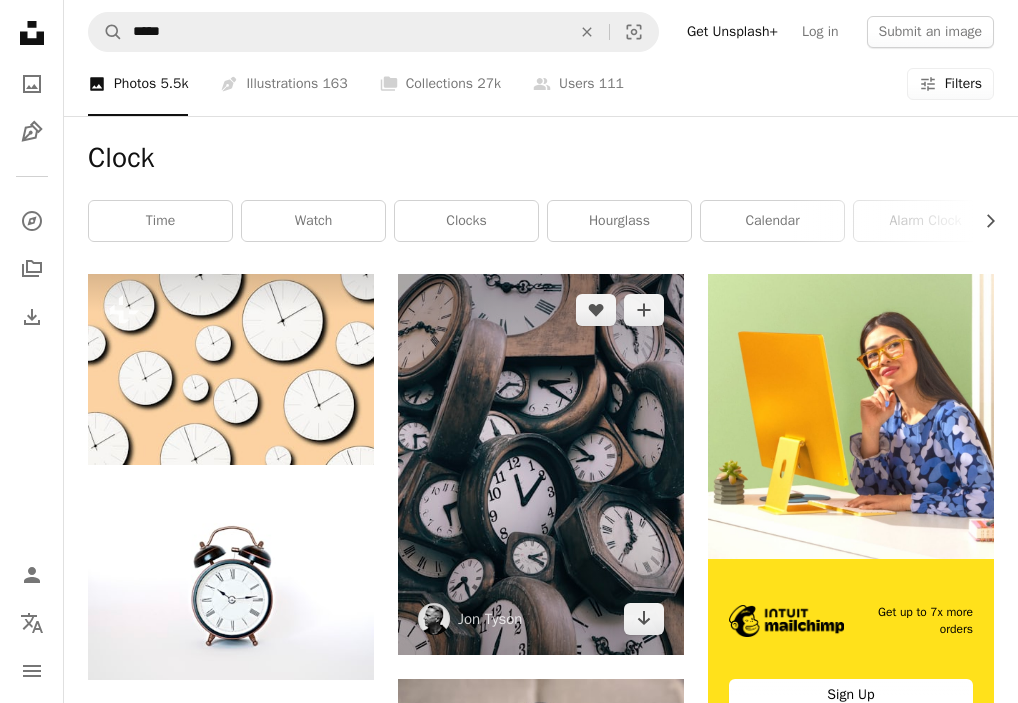 click at bounding box center (541, 464) 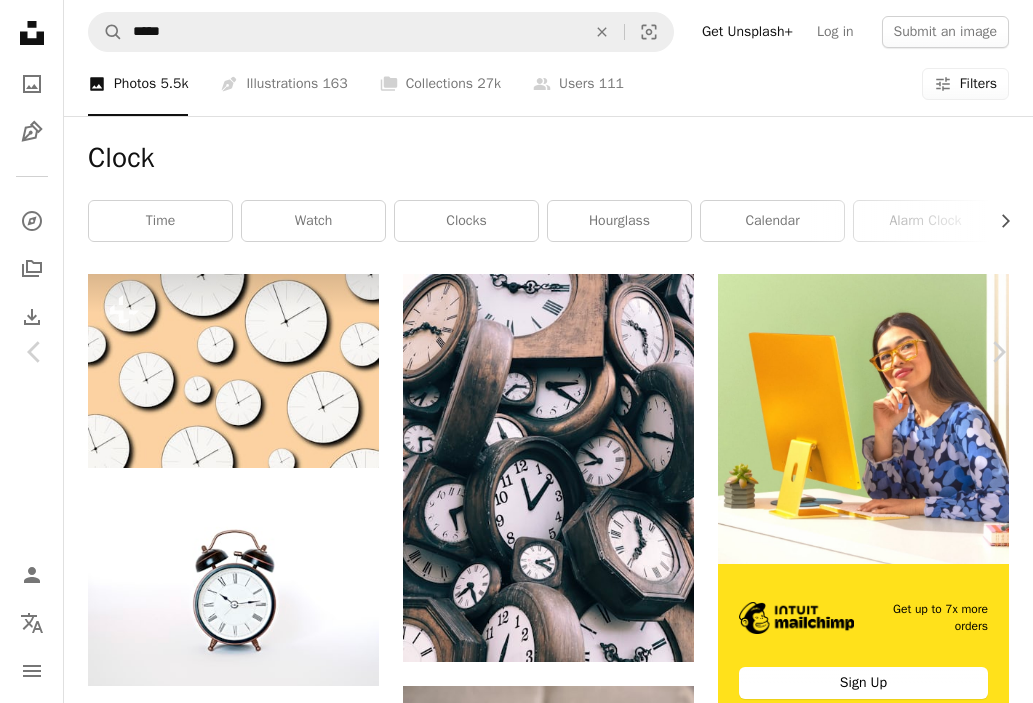 scroll, scrollTop: 7900, scrollLeft: 0, axis: vertical 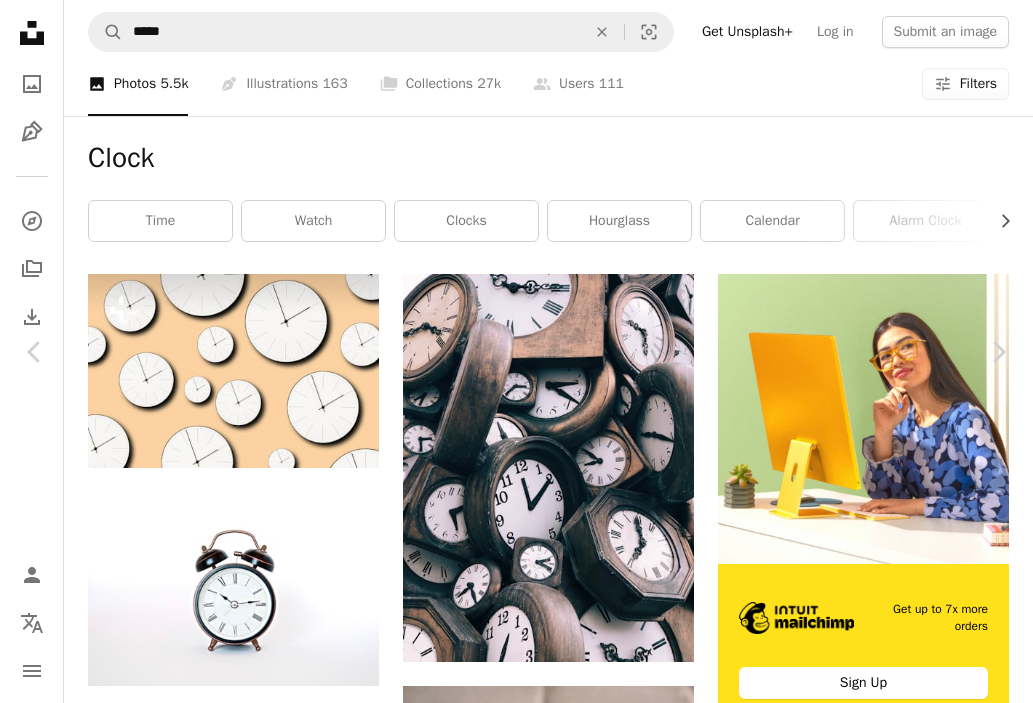 click at bounding box center (295, 5833) 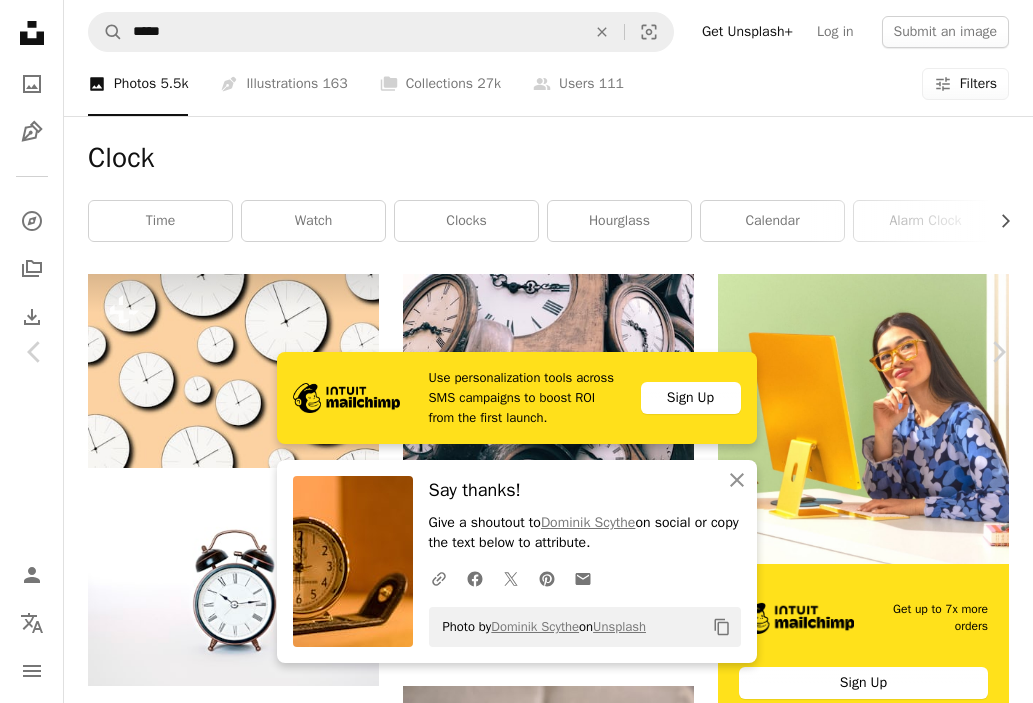 click at bounding box center [295, 5830] 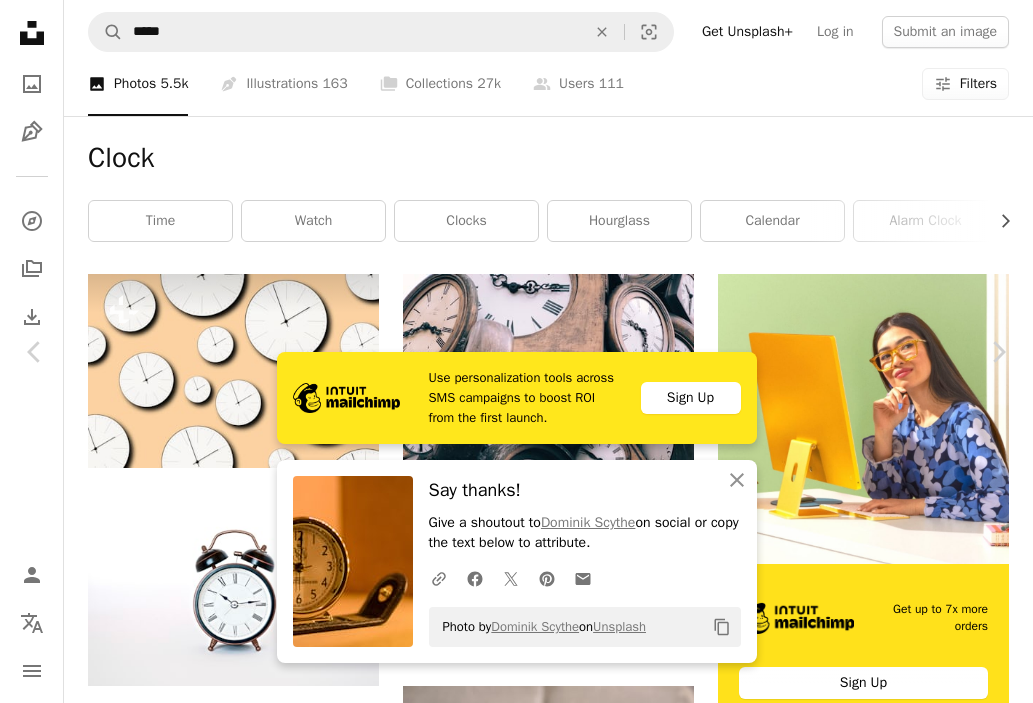 scroll, scrollTop: 0, scrollLeft: 0, axis: both 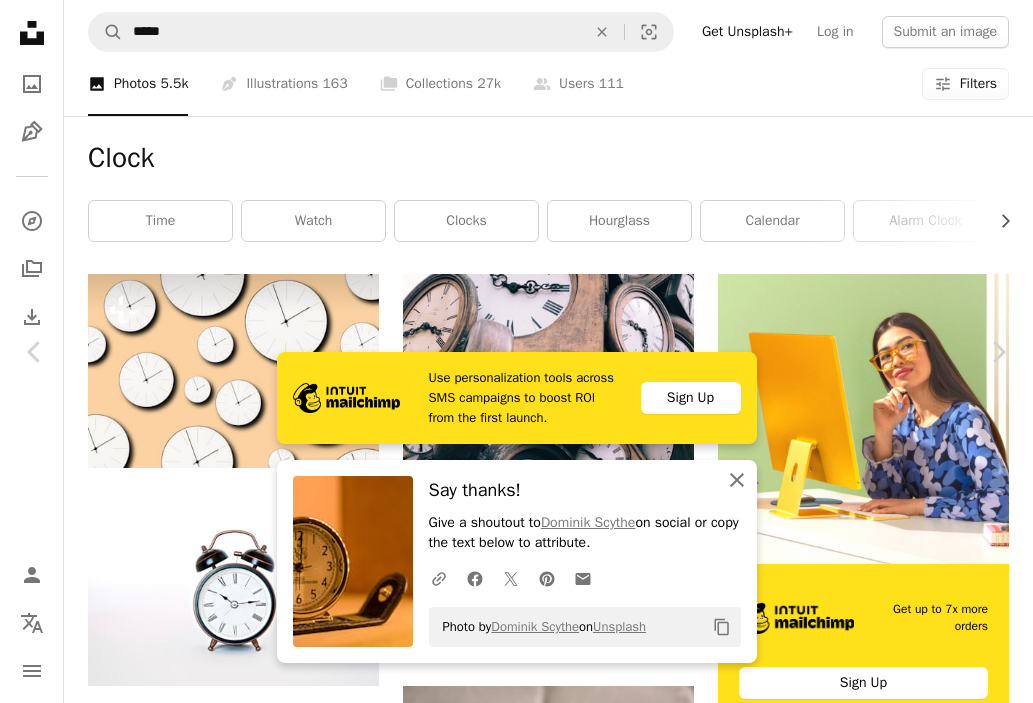 click on "An X shape" 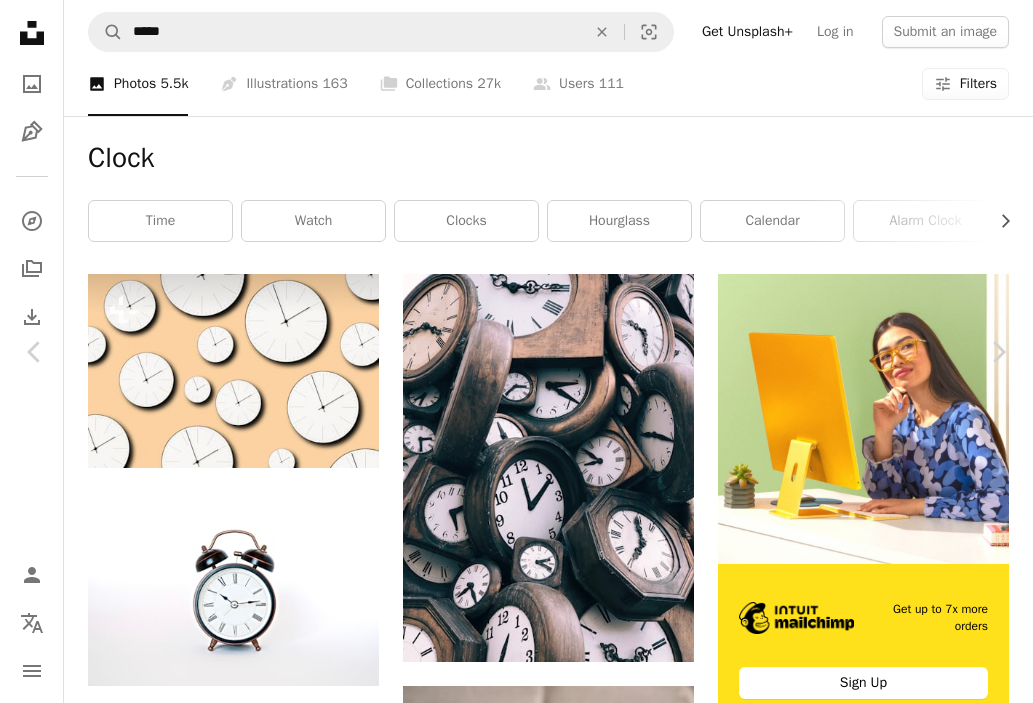 scroll, scrollTop: 6900, scrollLeft: 0, axis: vertical 